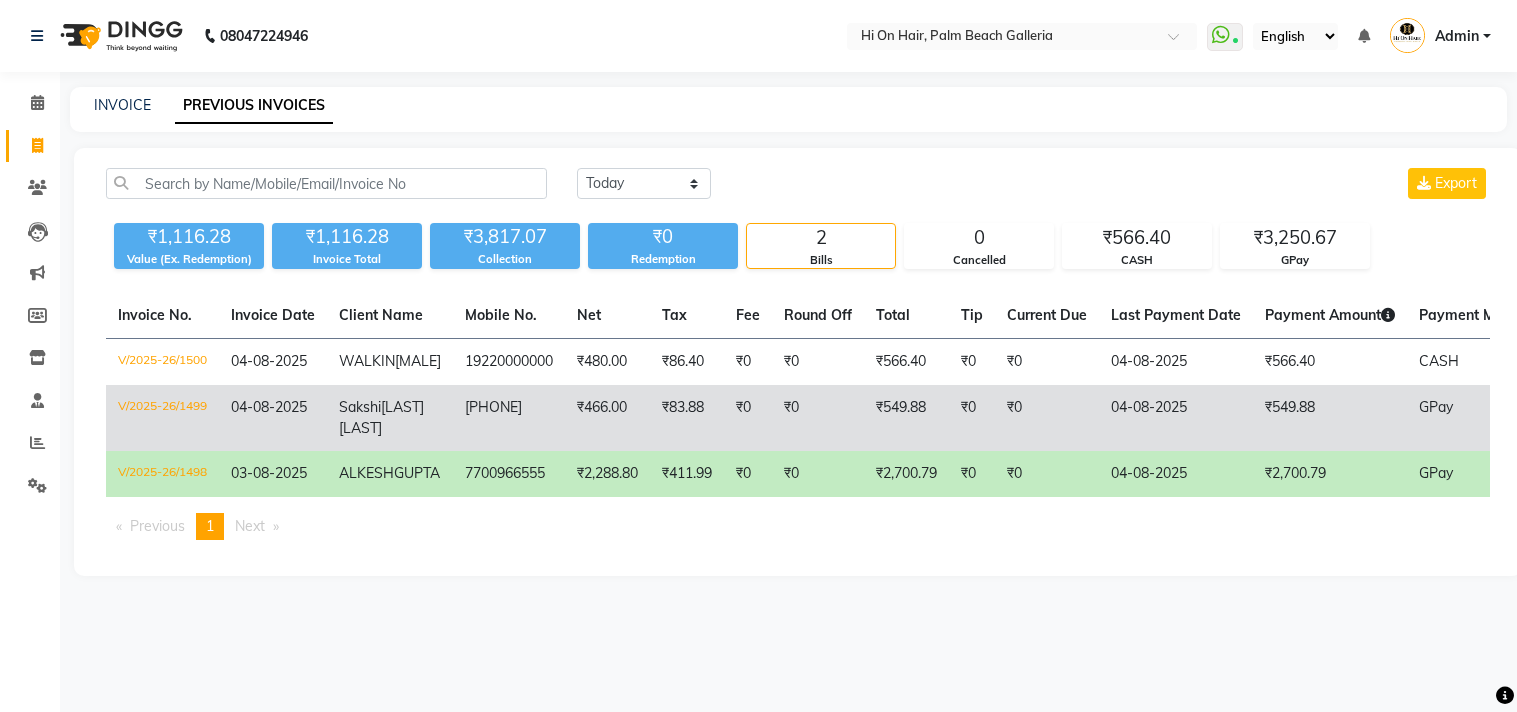 scroll, scrollTop: 0, scrollLeft: 0, axis: both 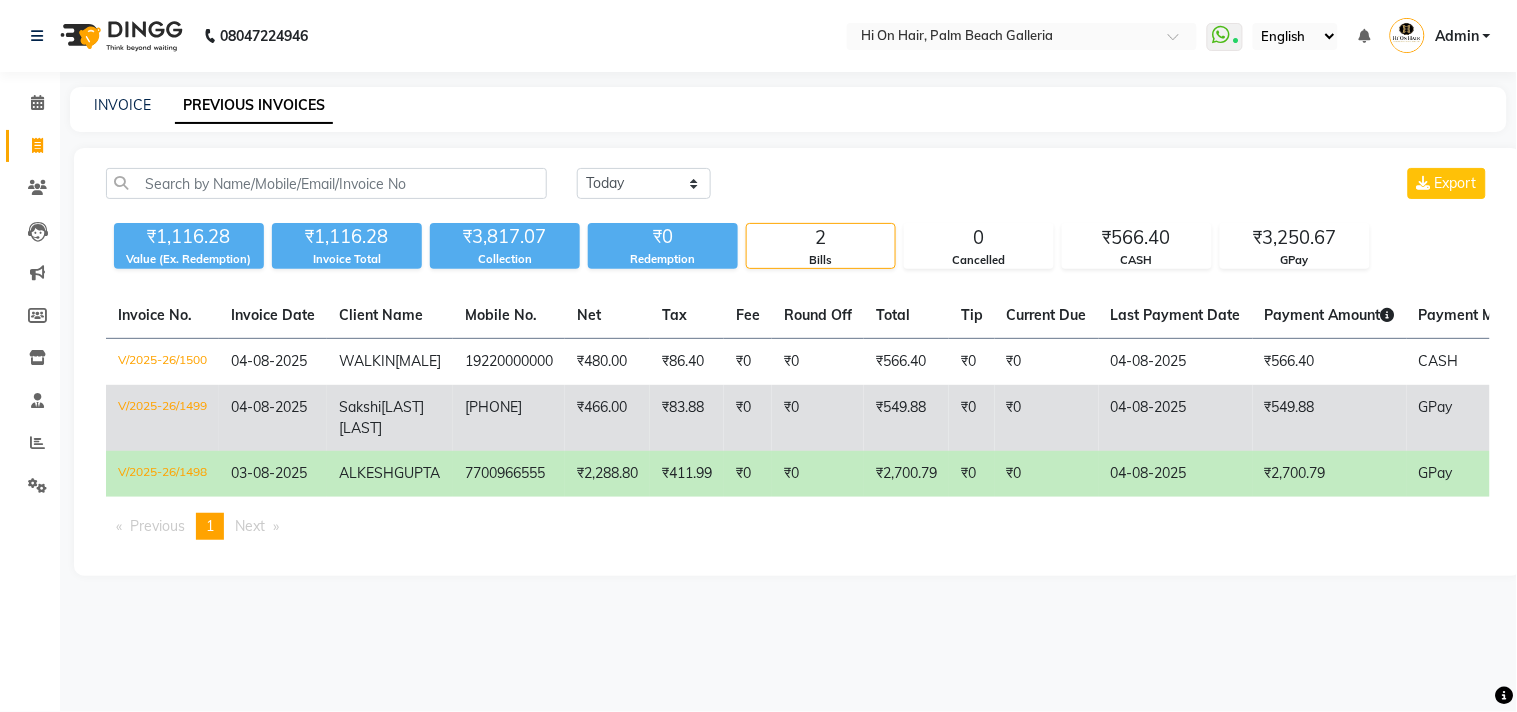 click on "04-08-2025" 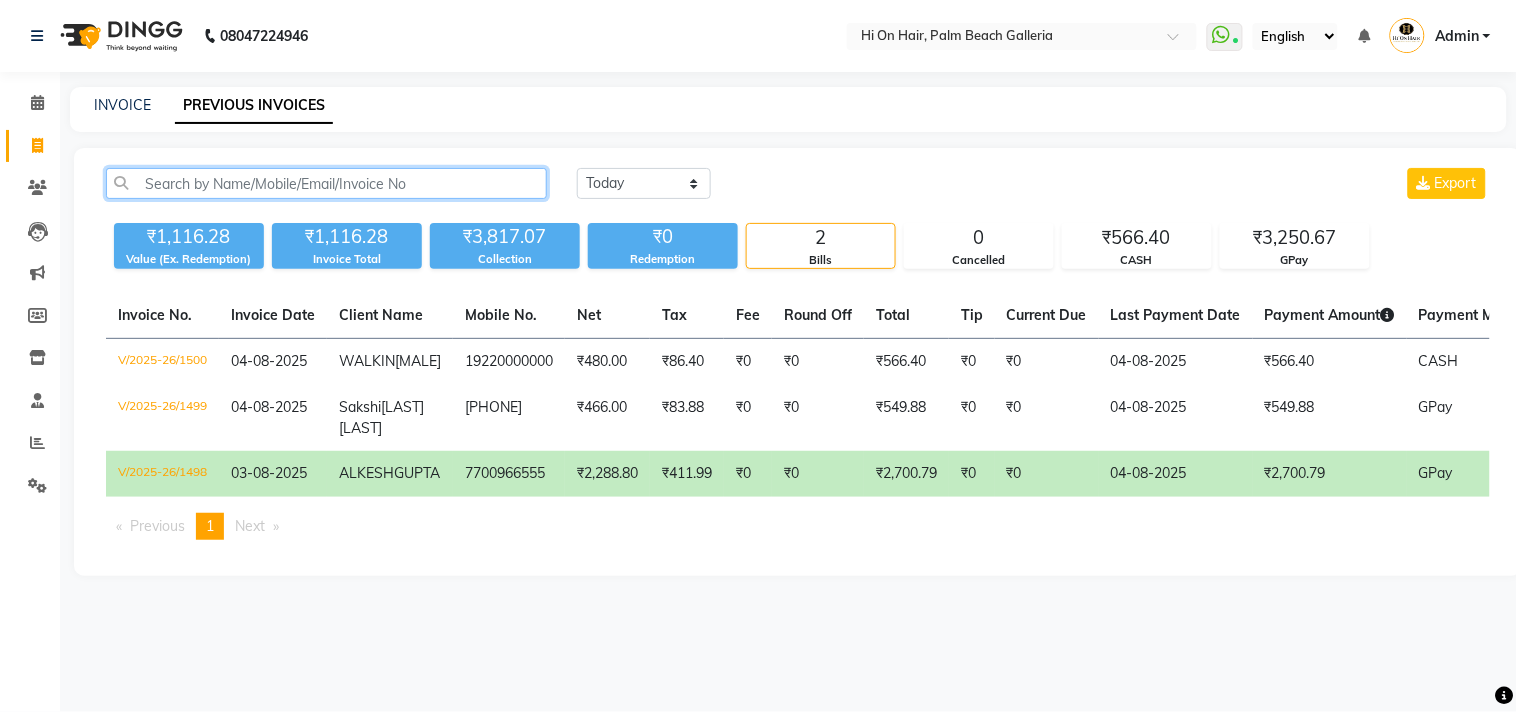click 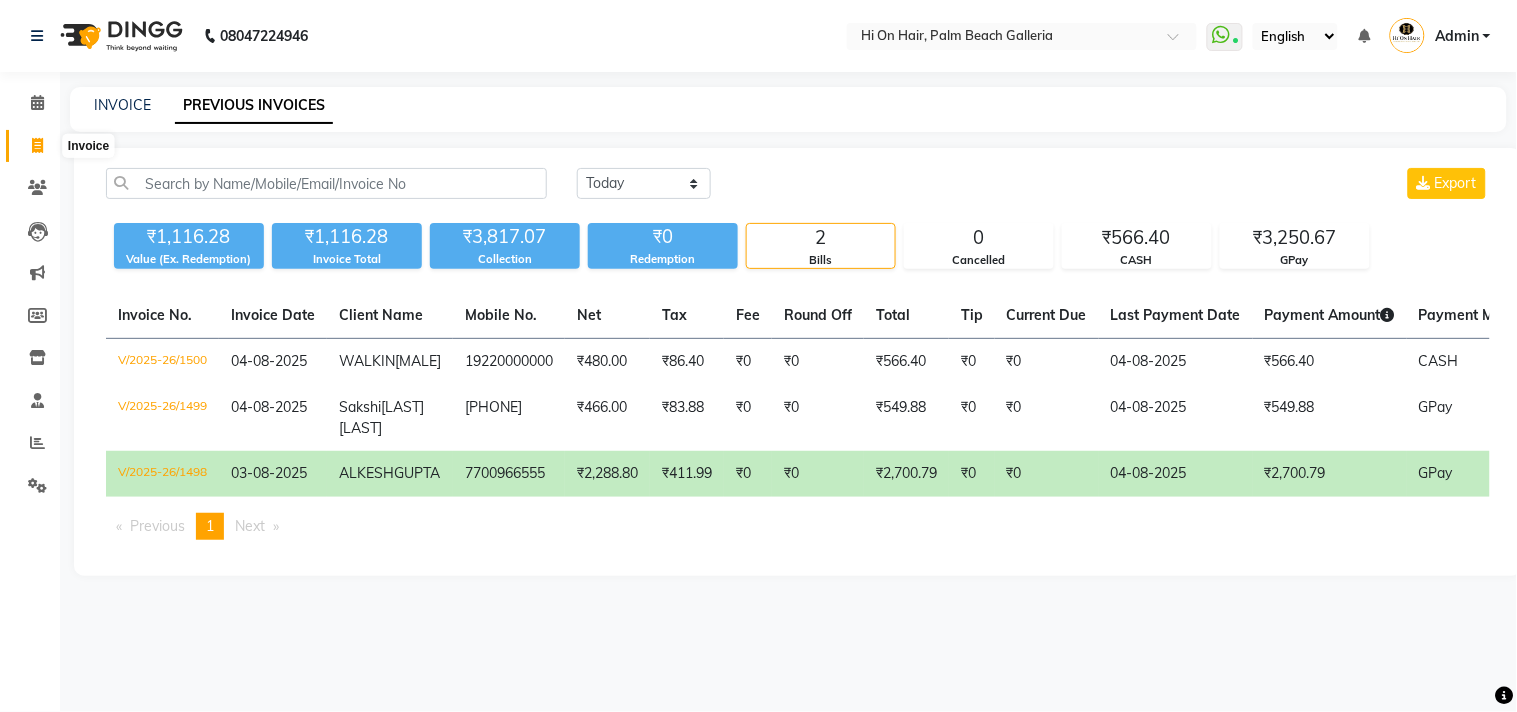 click 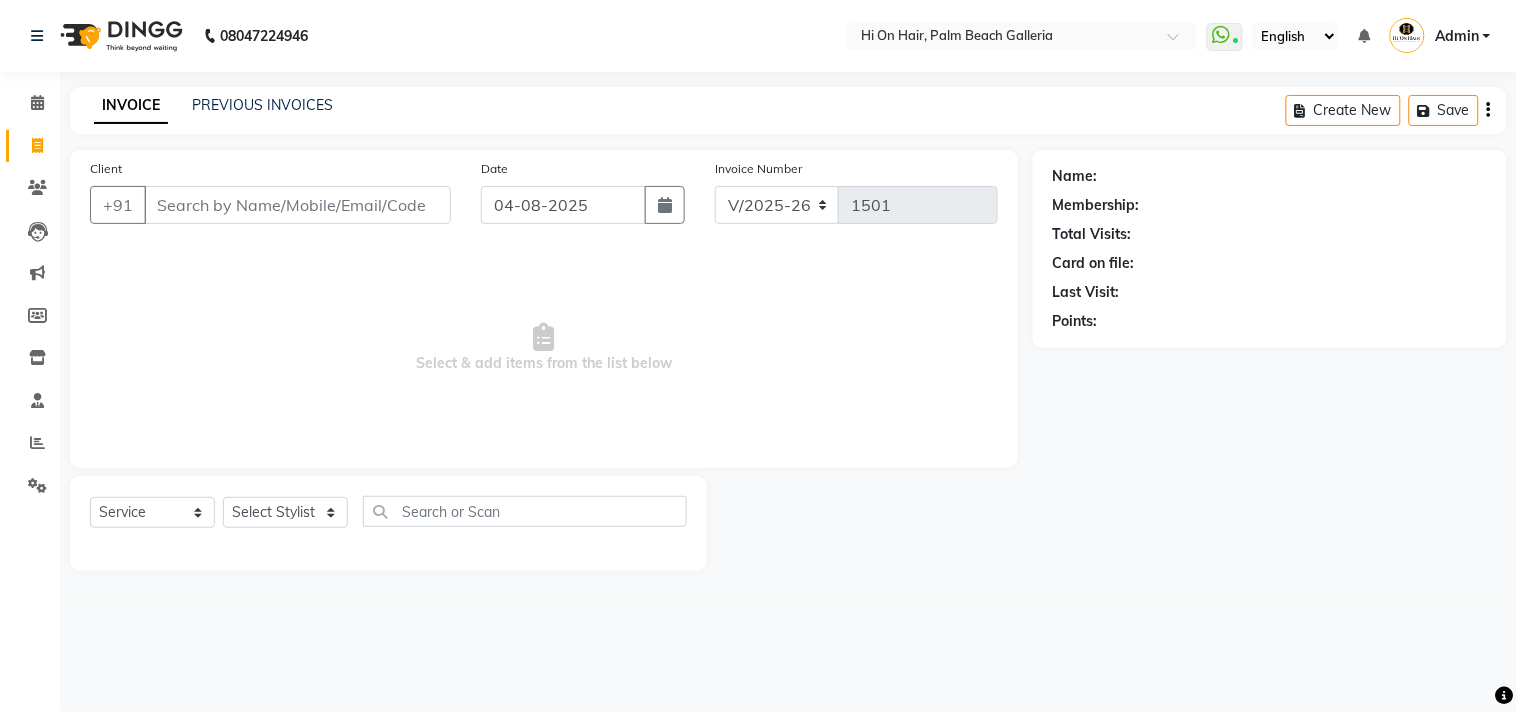click on "Client" at bounding box center [297, 205] 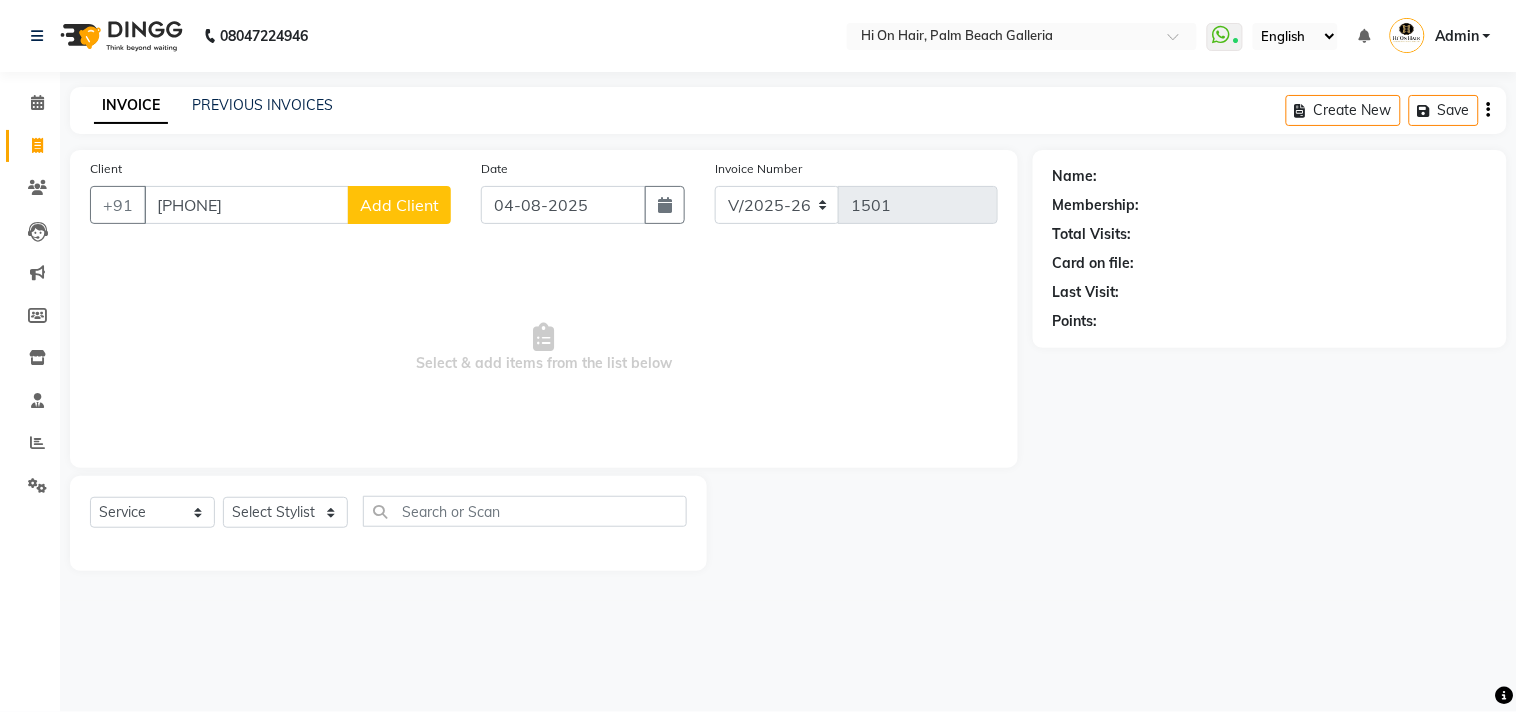 type on "[PHONE]" 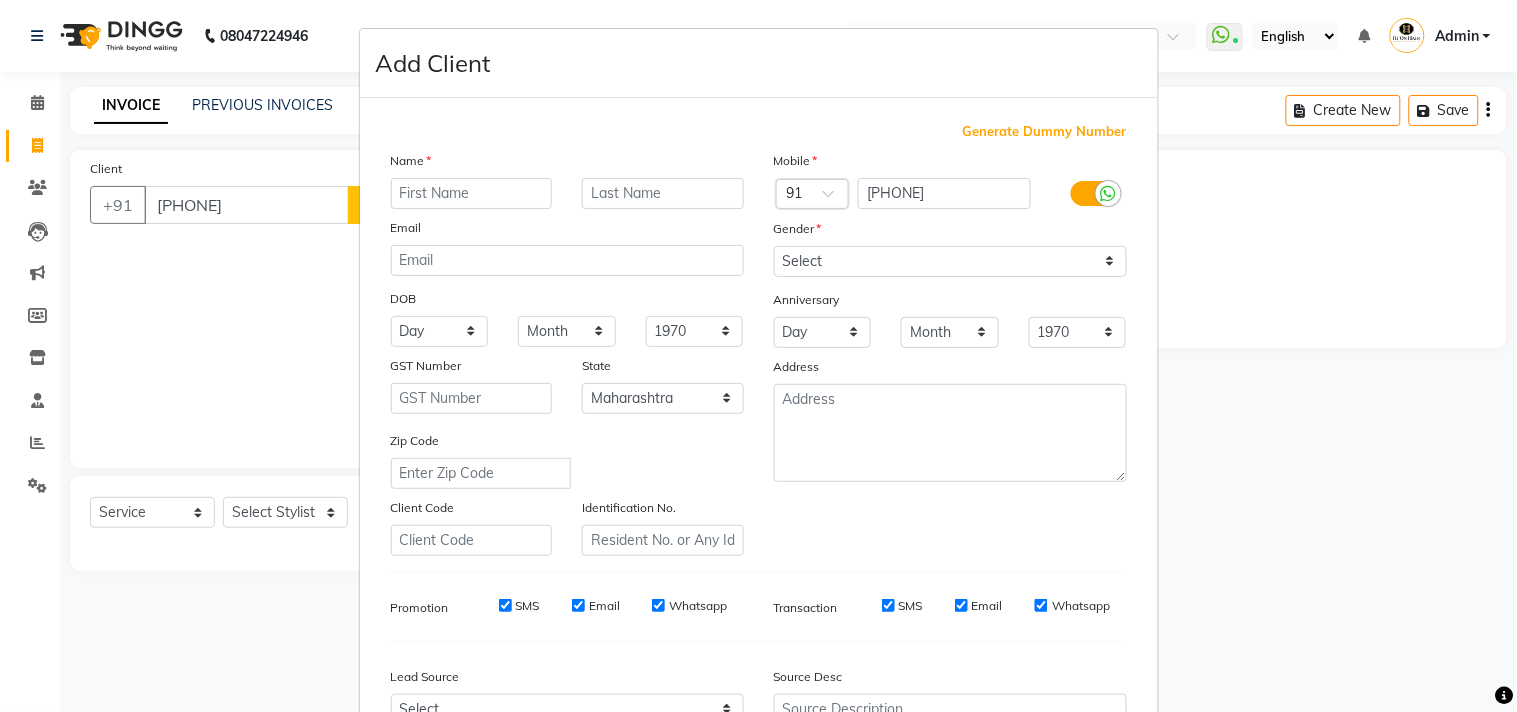 click at bounding box center (472, 193) 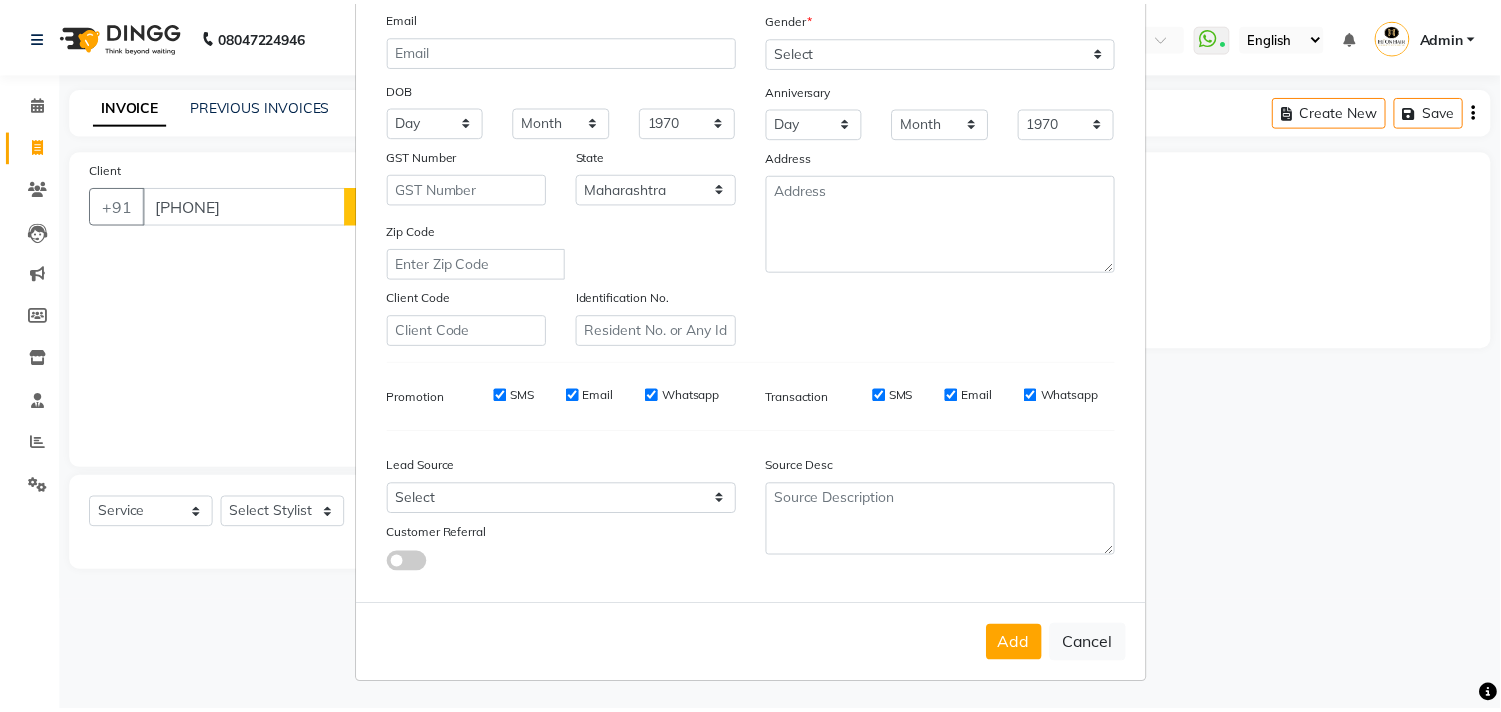 scroll, scrollTop: 212, scrollLeft: 0, axis: vertical 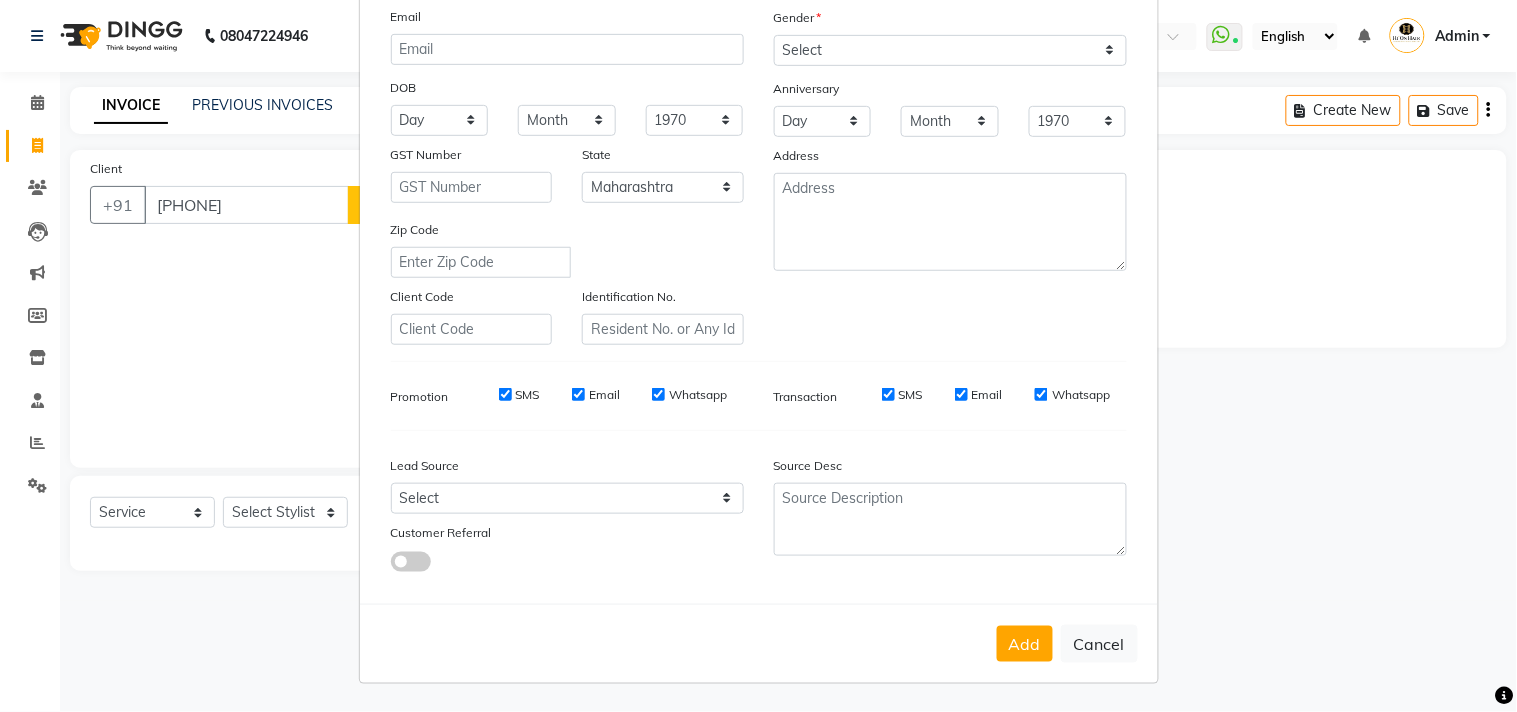 type on "[FIRST] [LAST]" 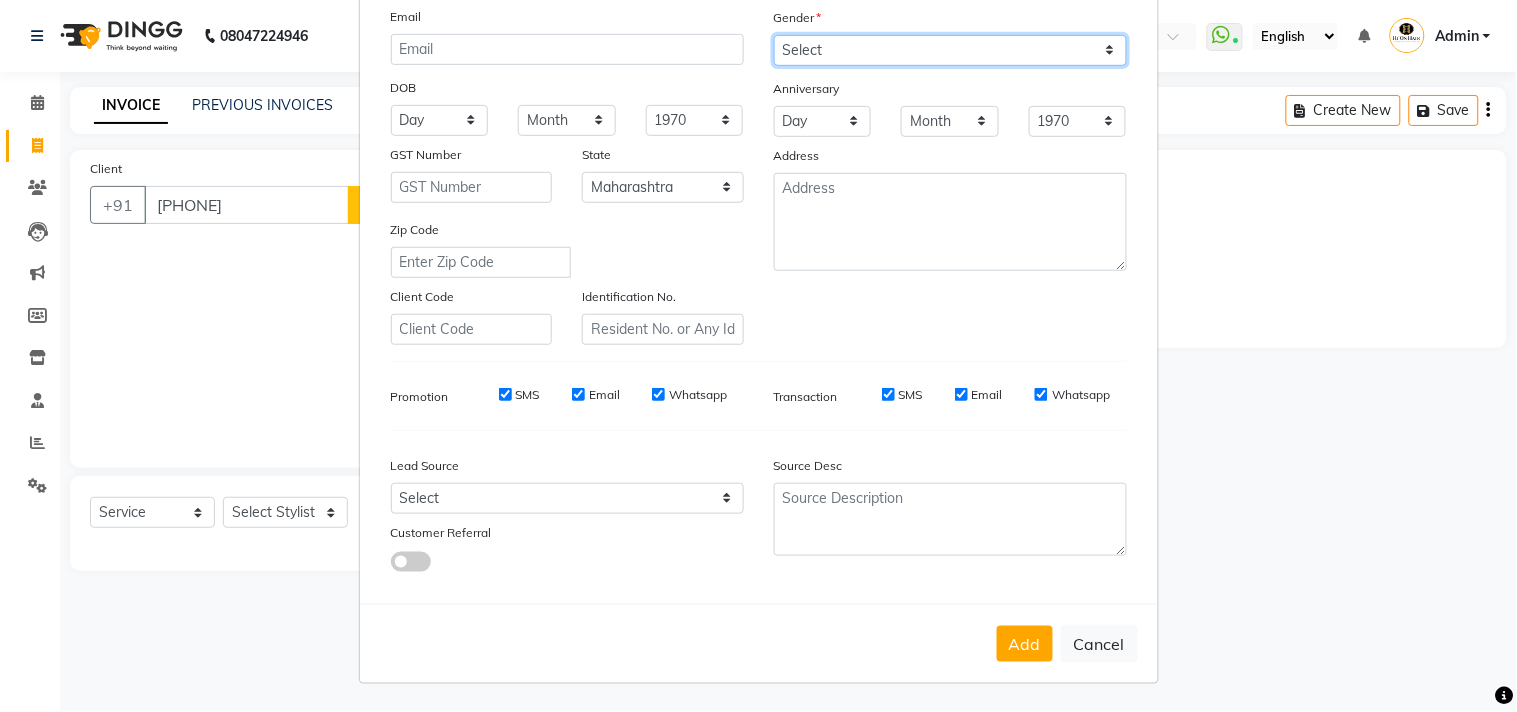 click on "Select Male Female Other Prefer Not To Say" at bounding box center [950, 50] 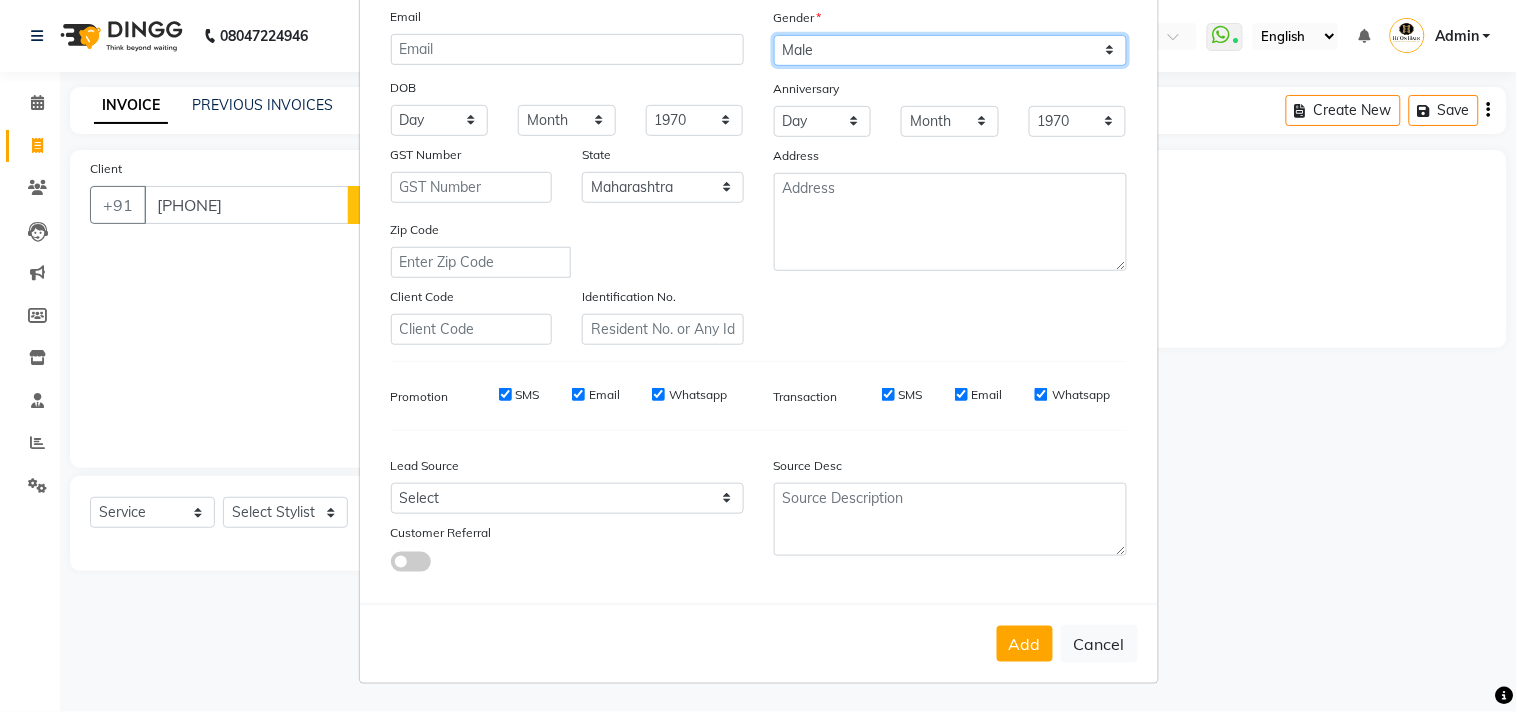 click on "Select Male Female Other Prefer Not To Say" at bounding box center [950, 50] 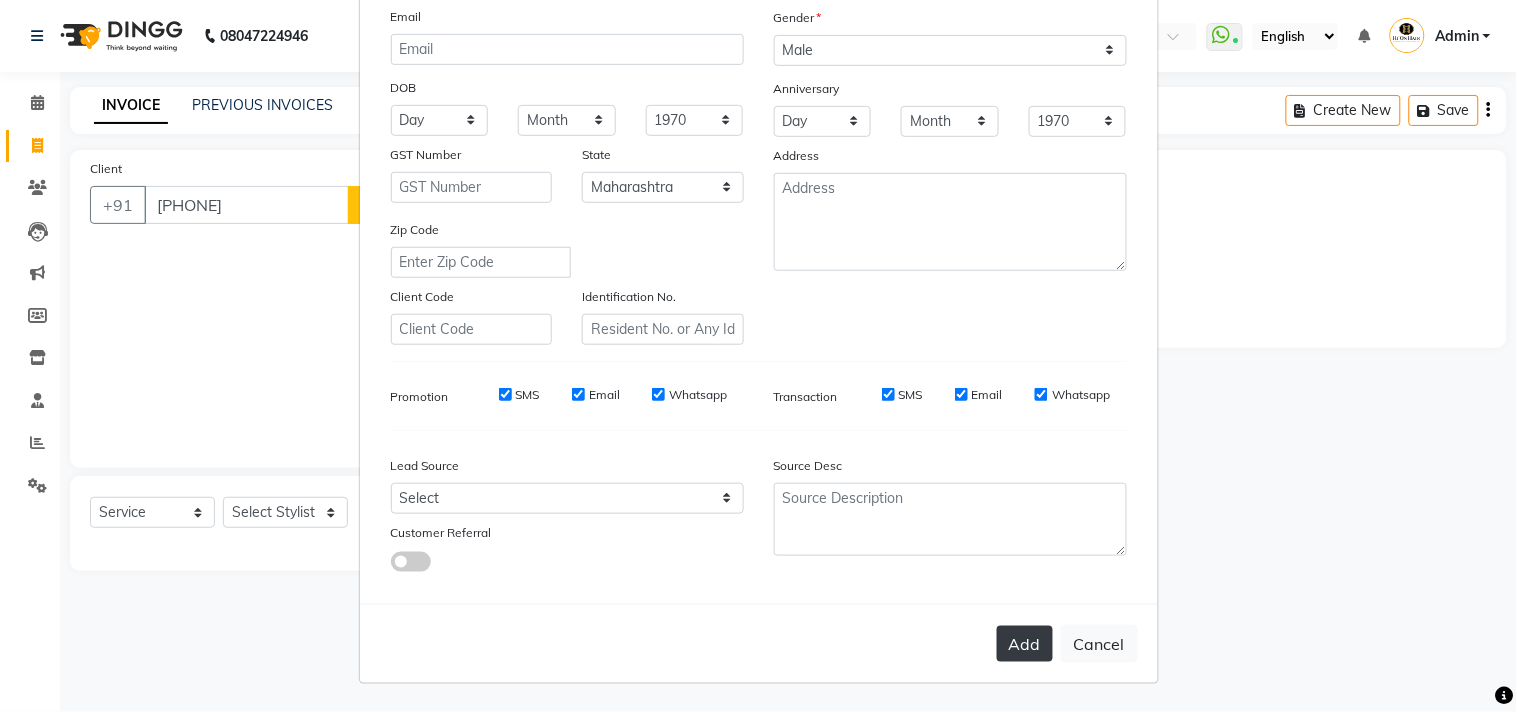 click on "Add" at bounding box center (1025, 644) 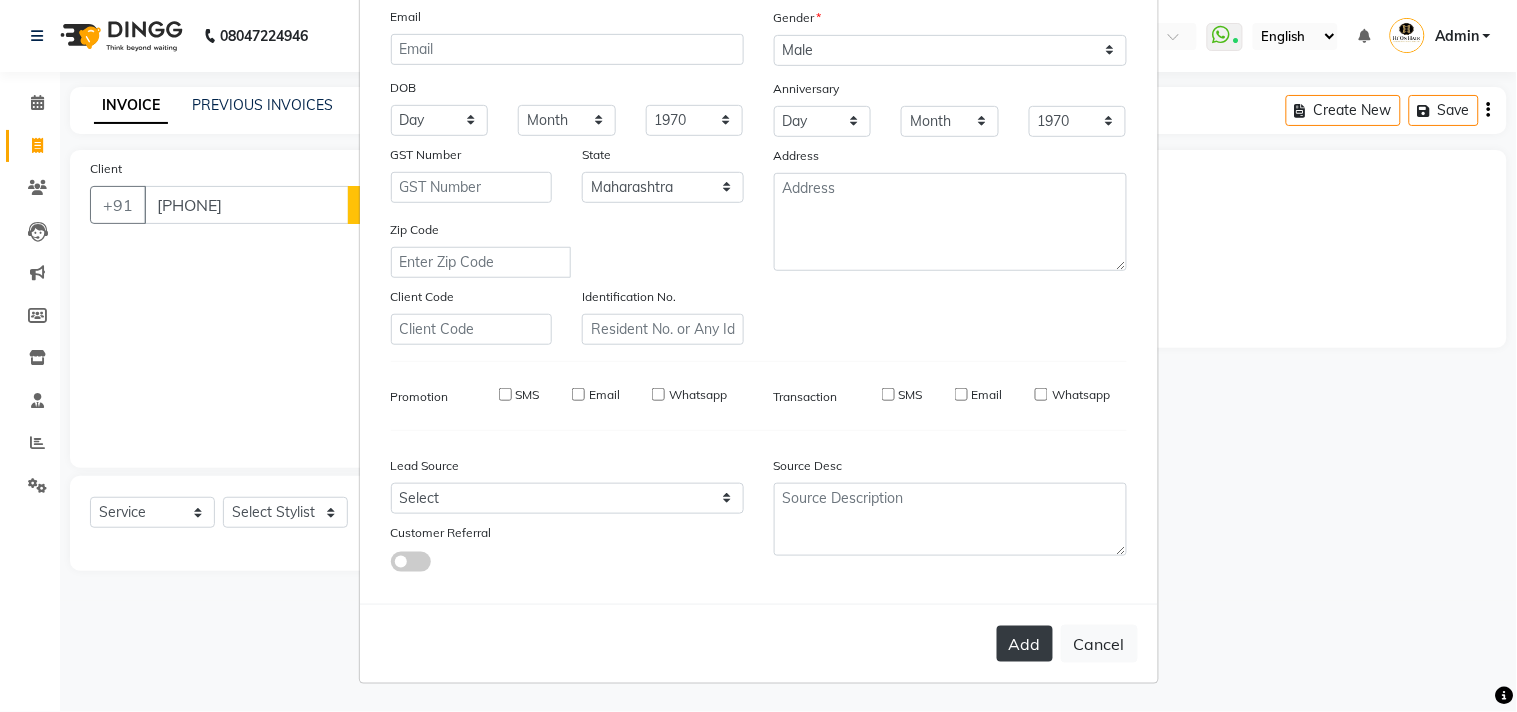 type 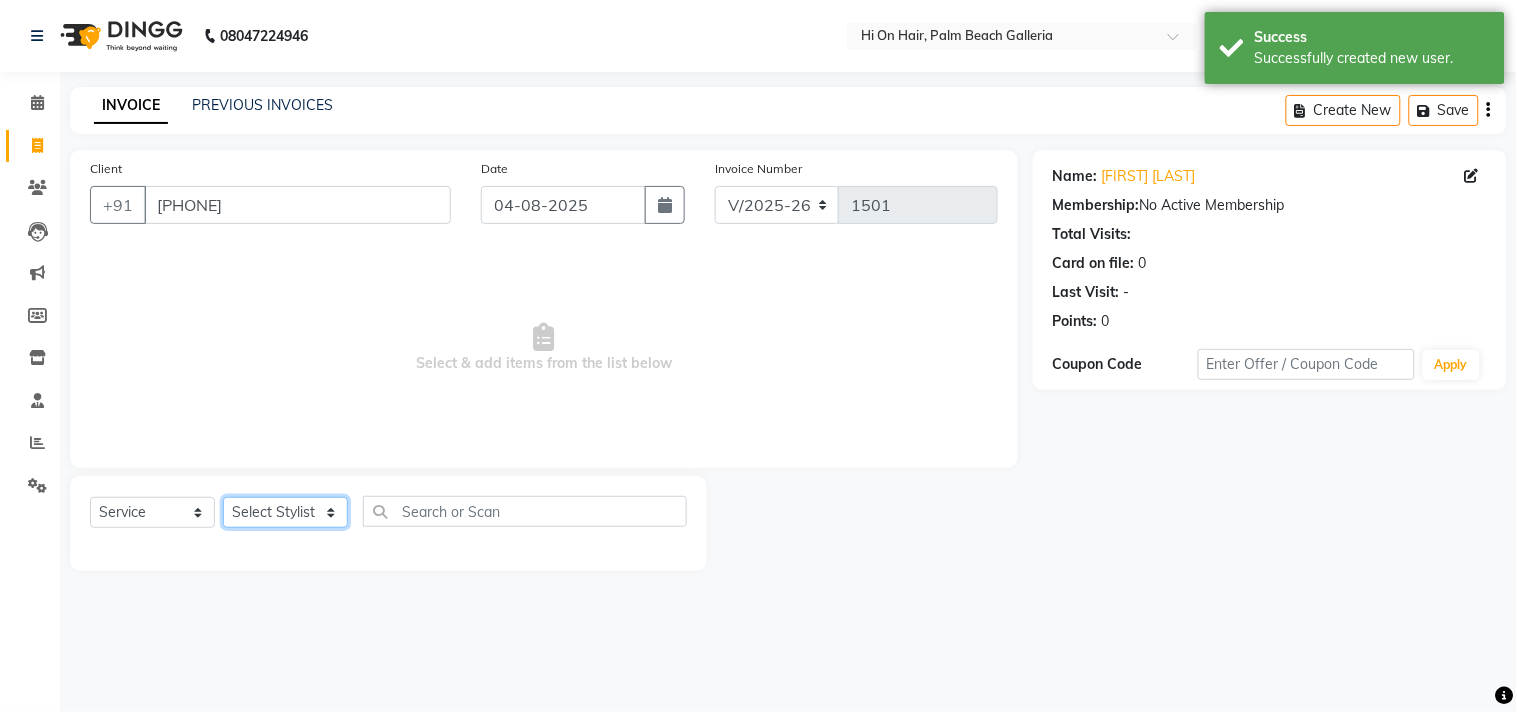 click on "Select Stylist Alim Kaldane Anwar Laskar Hi On Hair MAKYOPHI Pankaj Thakur Poonam Nalawade Raani Rasika  Shelar Rehan Salmani Saba Shaikh Sana Shaikh SOSEM Zeeshan Salmani" 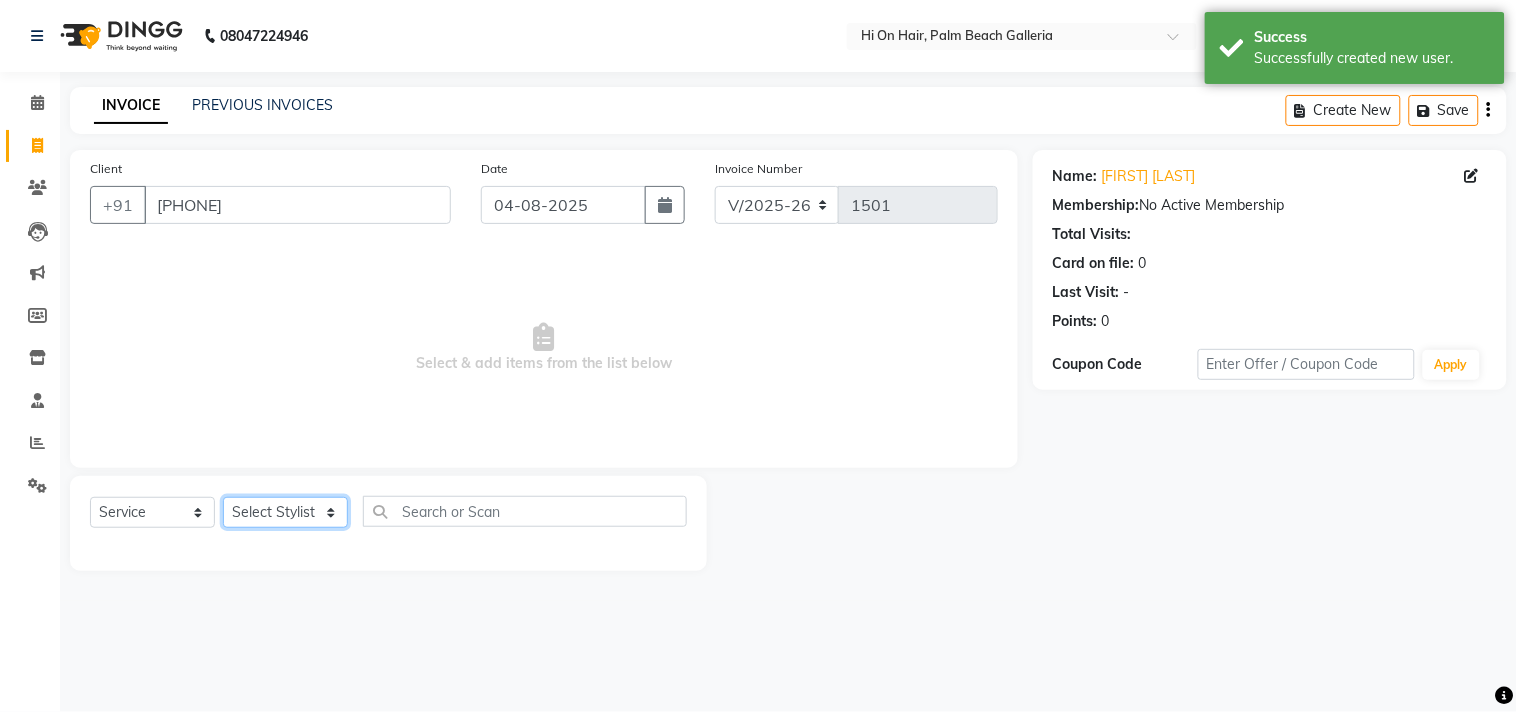 select on "29610" 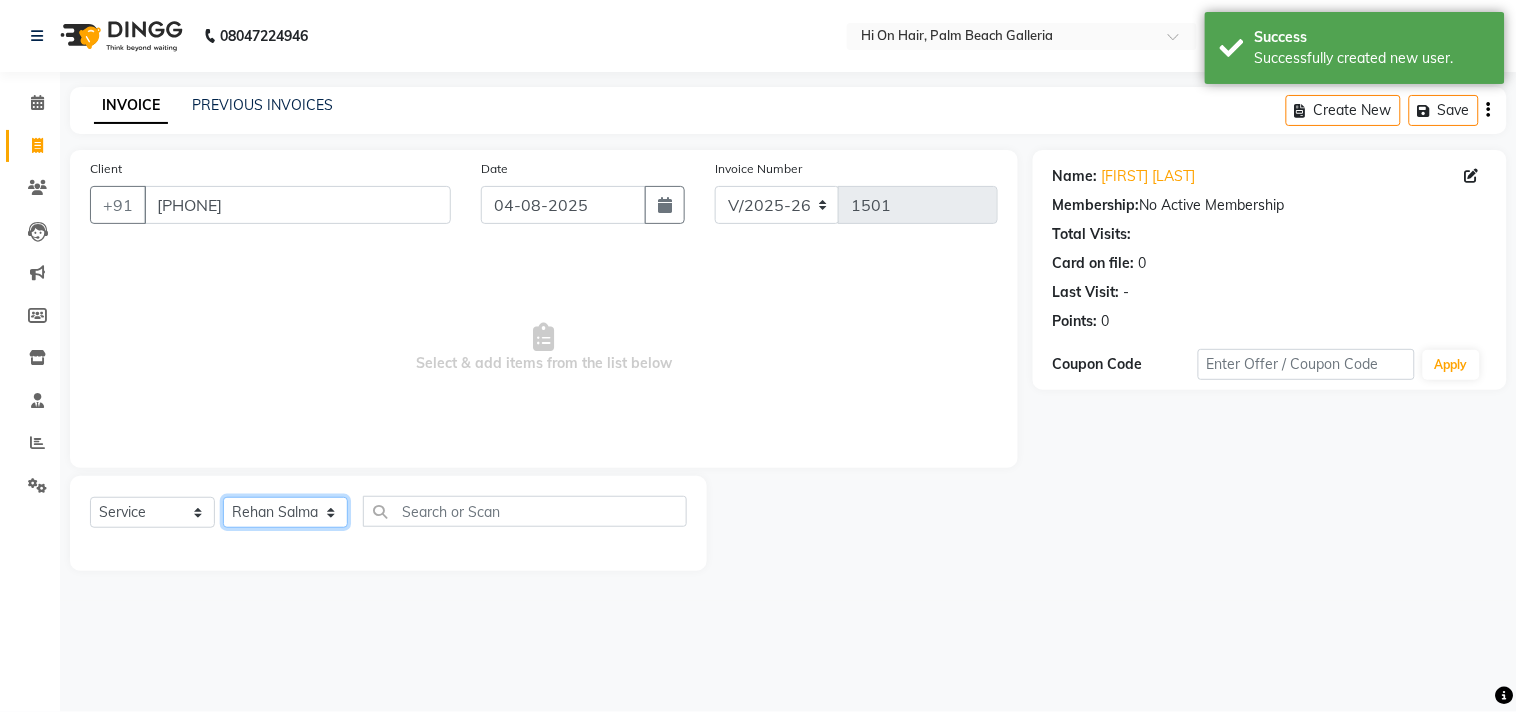 click on "Select Stylist Alim Kaldane Anwar Laskar Hi On Hair MAKYOPHI Pankaj Thakur Poonam Nalawade Raani Rasika  Shelar Rehan Salmani Saba Shaikh Sana Shaikh SOSEM Zeeshan Salmani" 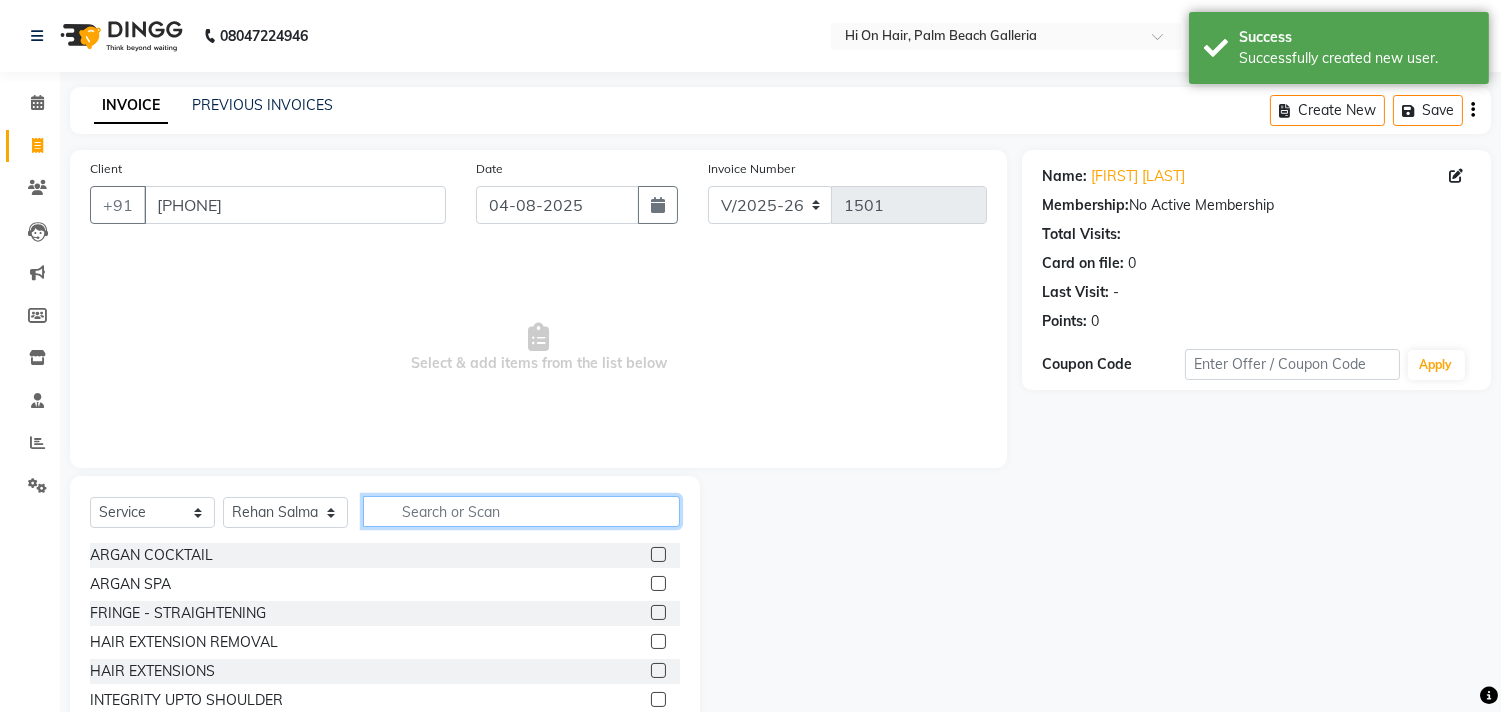 click 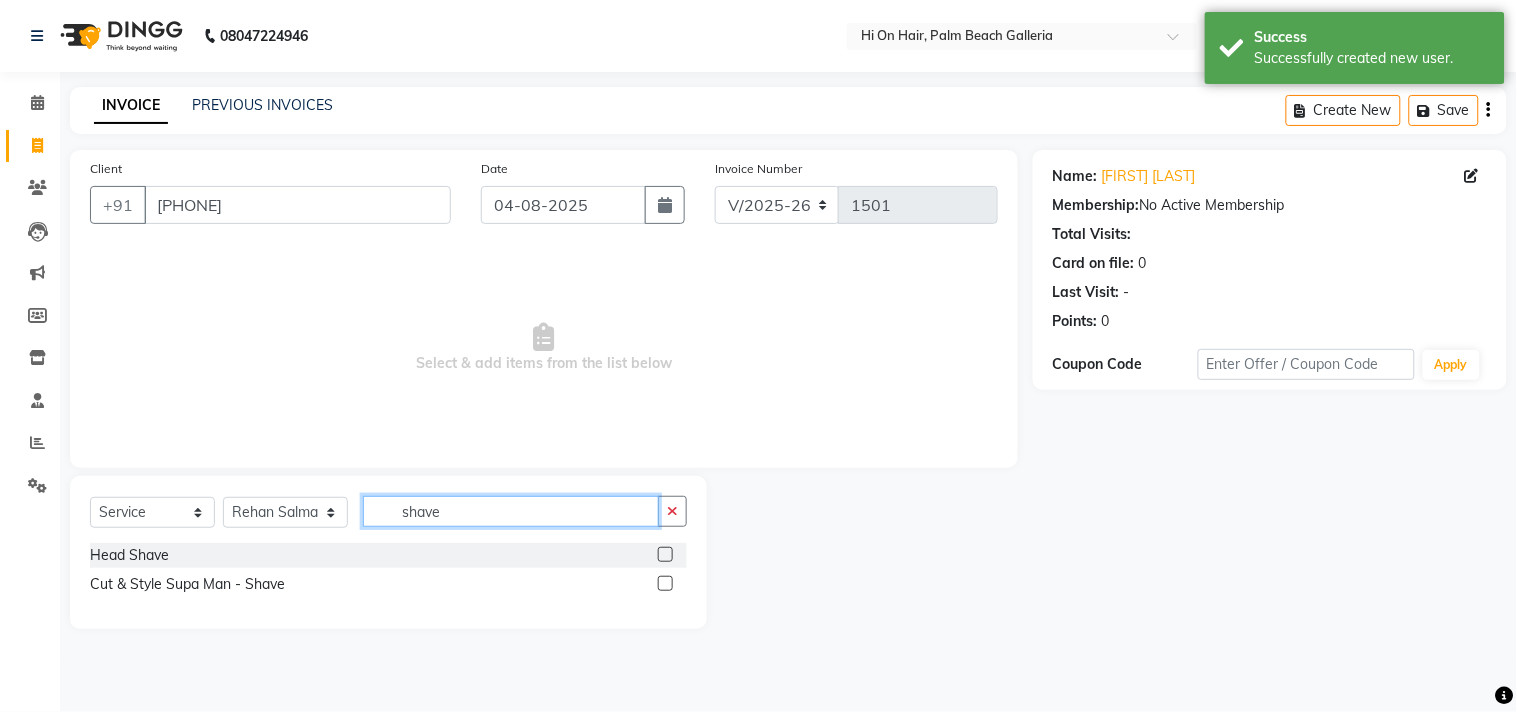 type on "shave" 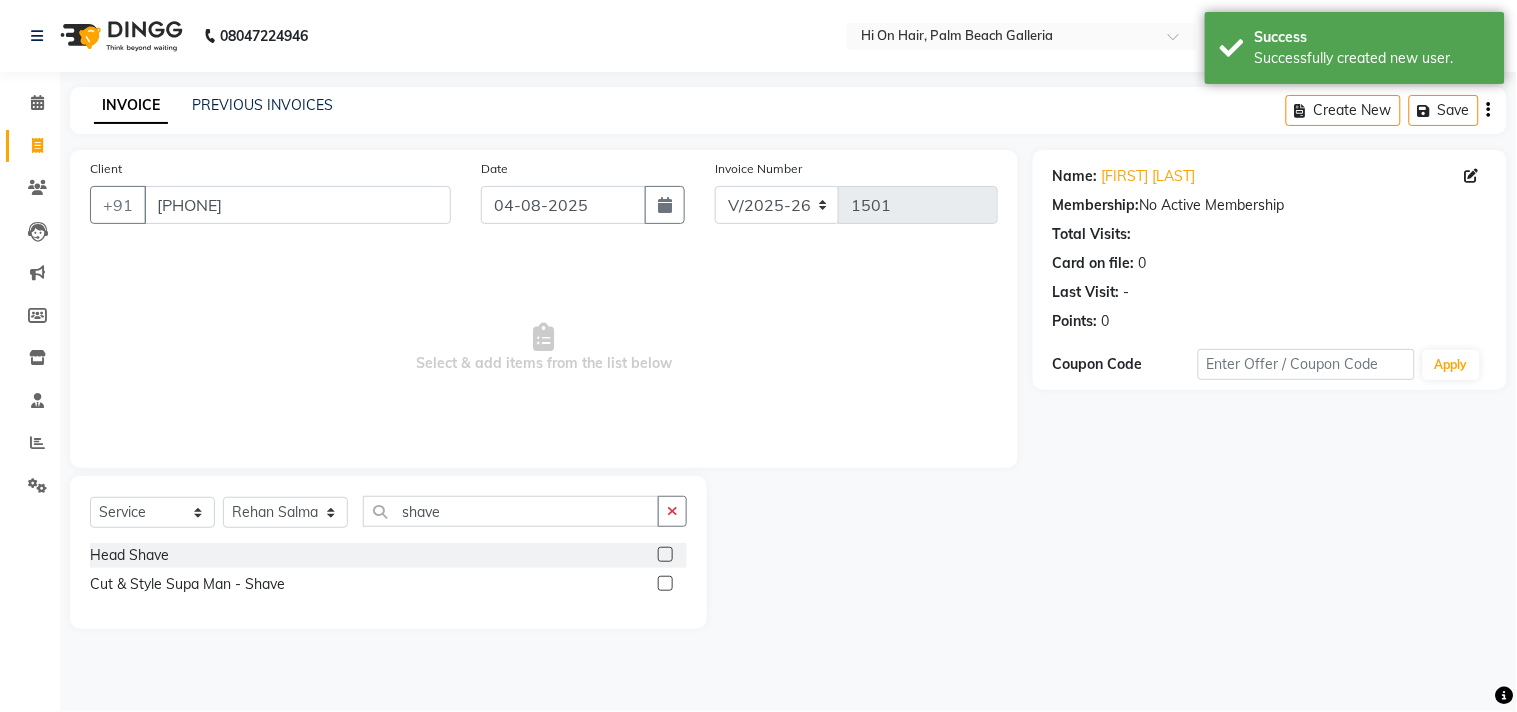 click 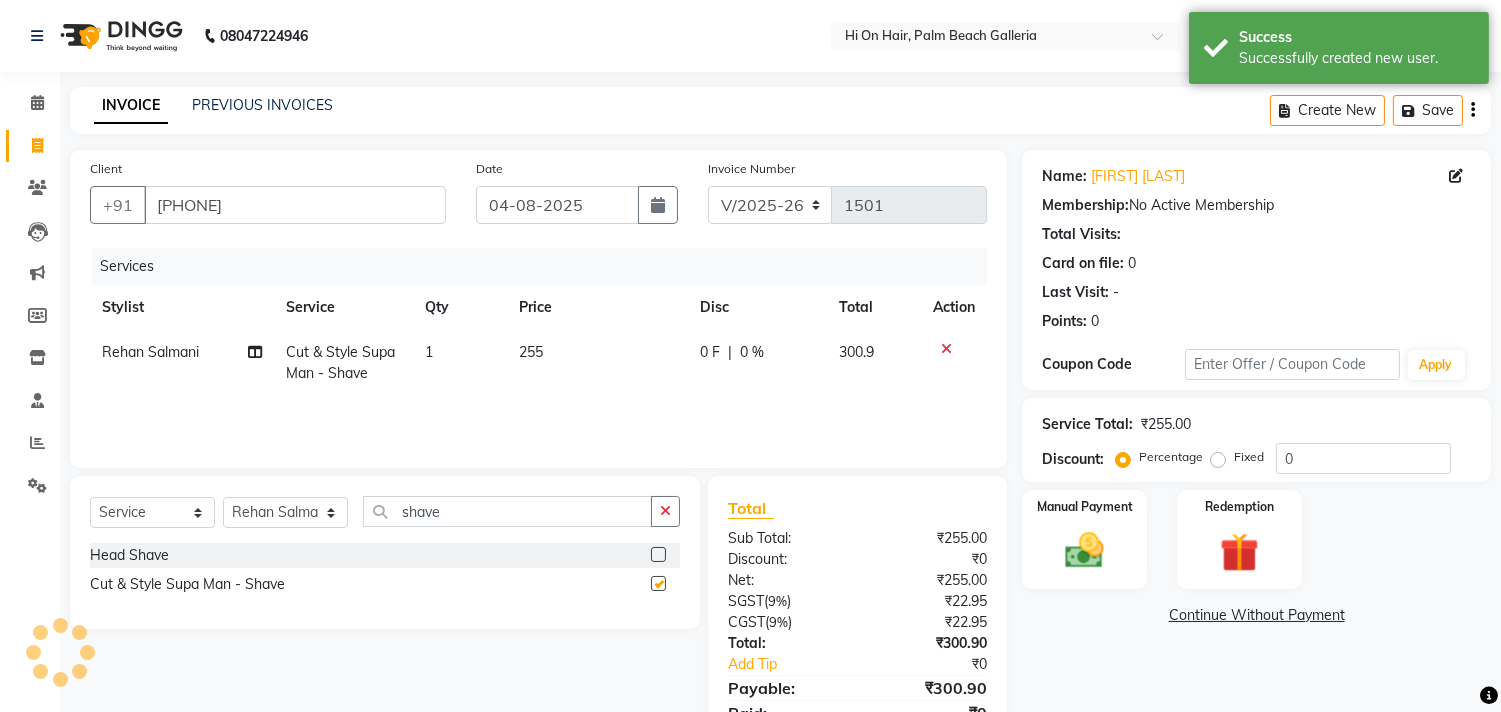 checkbox on "false" 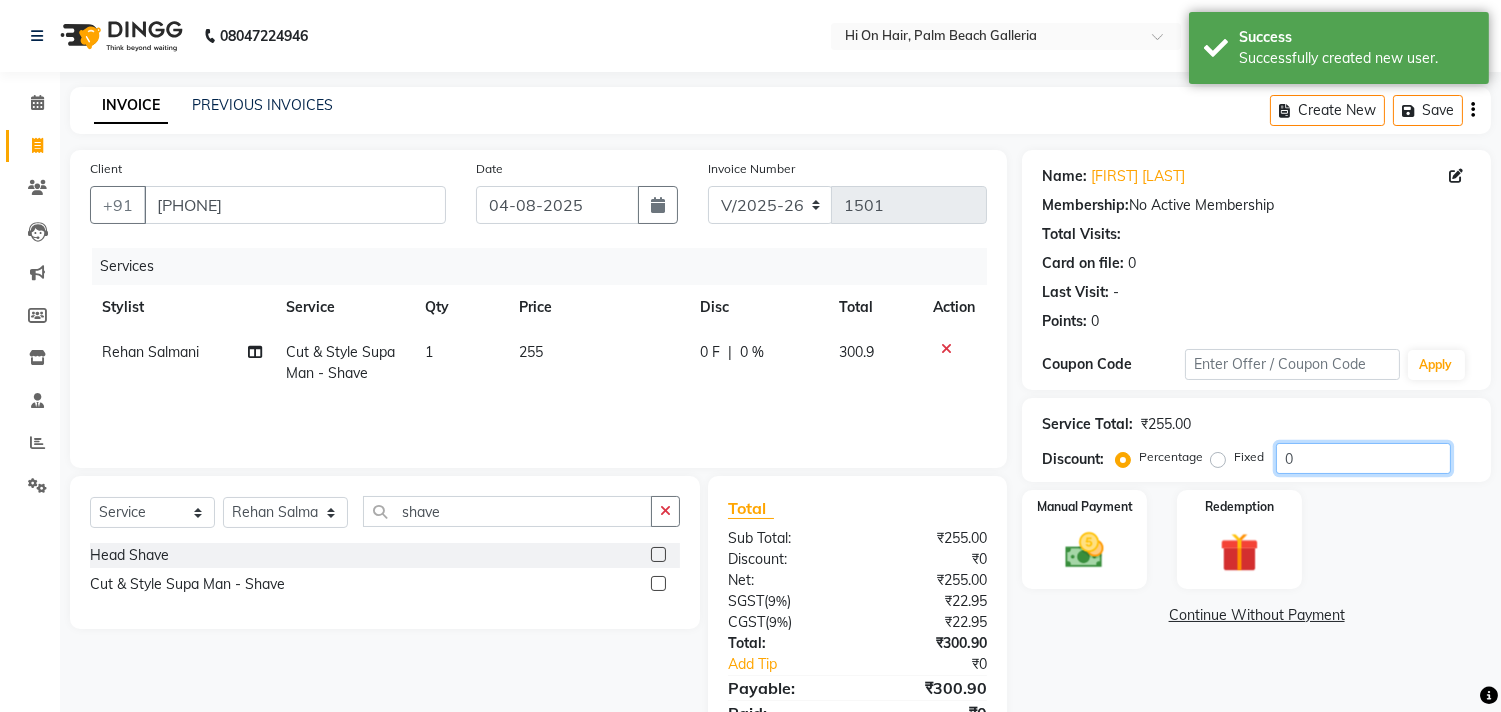 click on "0" 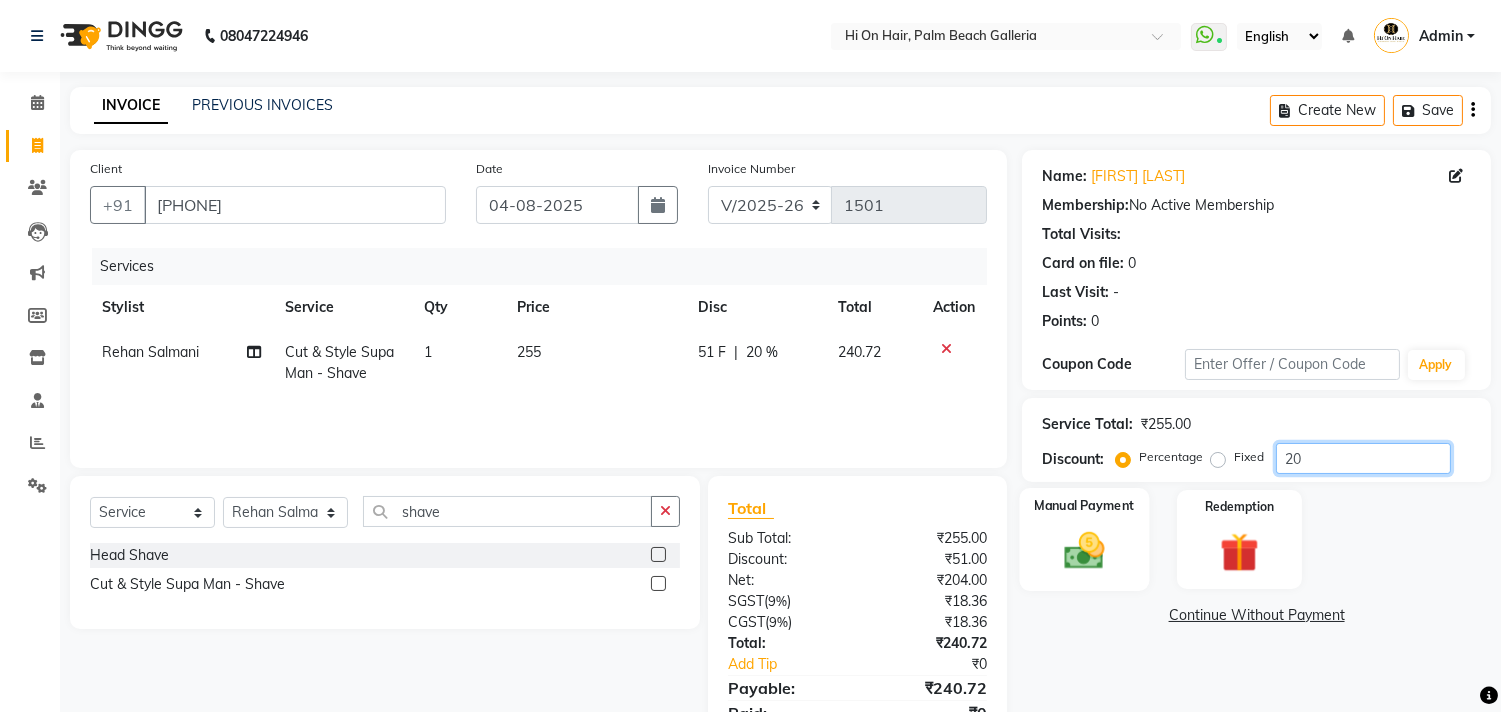 type on "20" 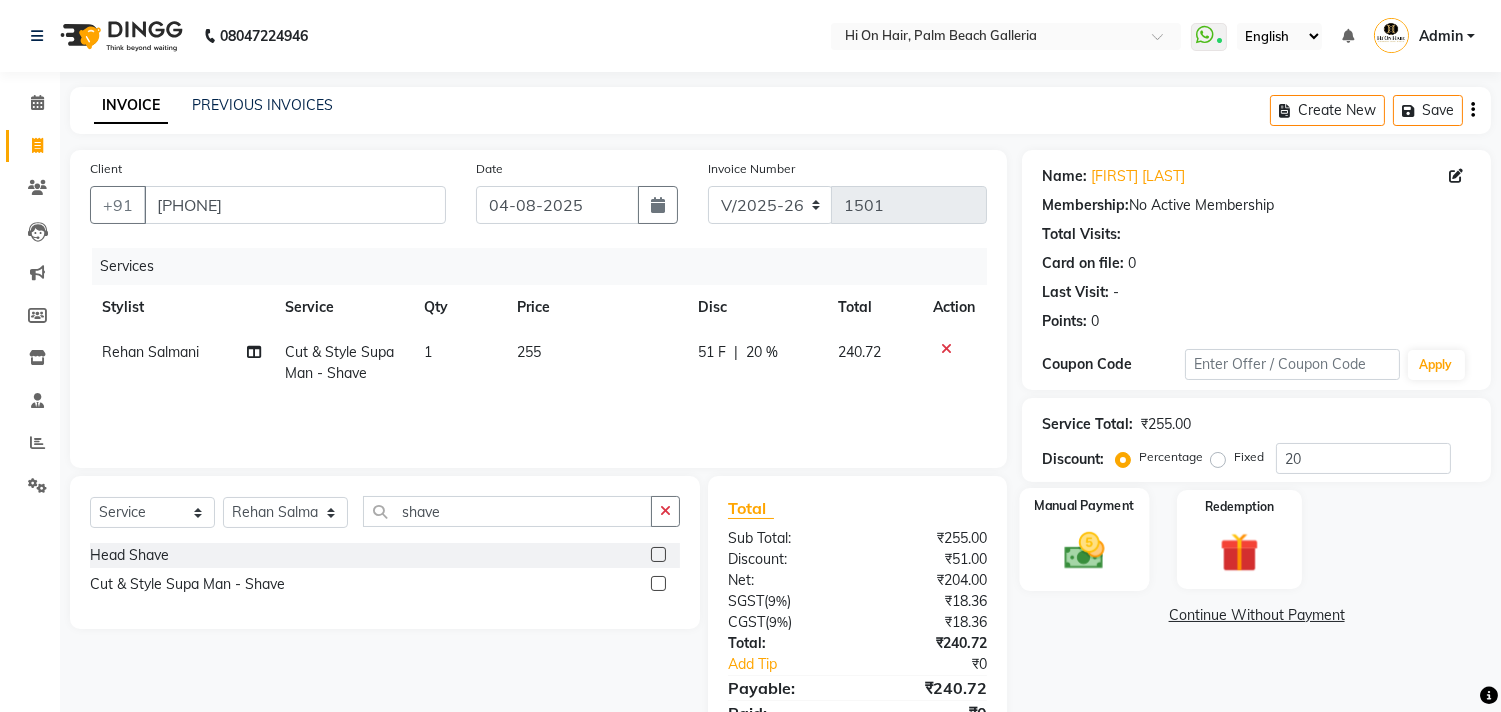 click 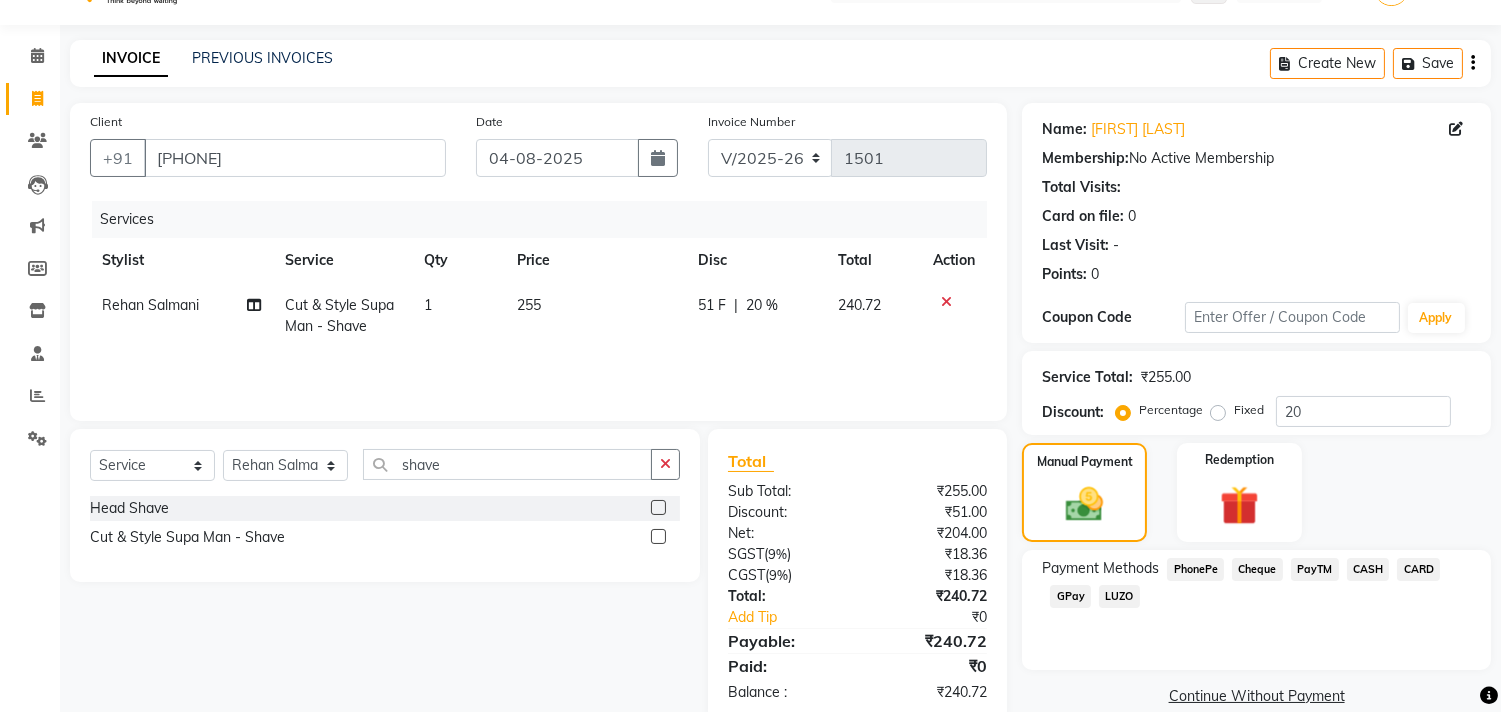 scroll, scrollTop: 87, scrollLeft: 0, axis: vertical 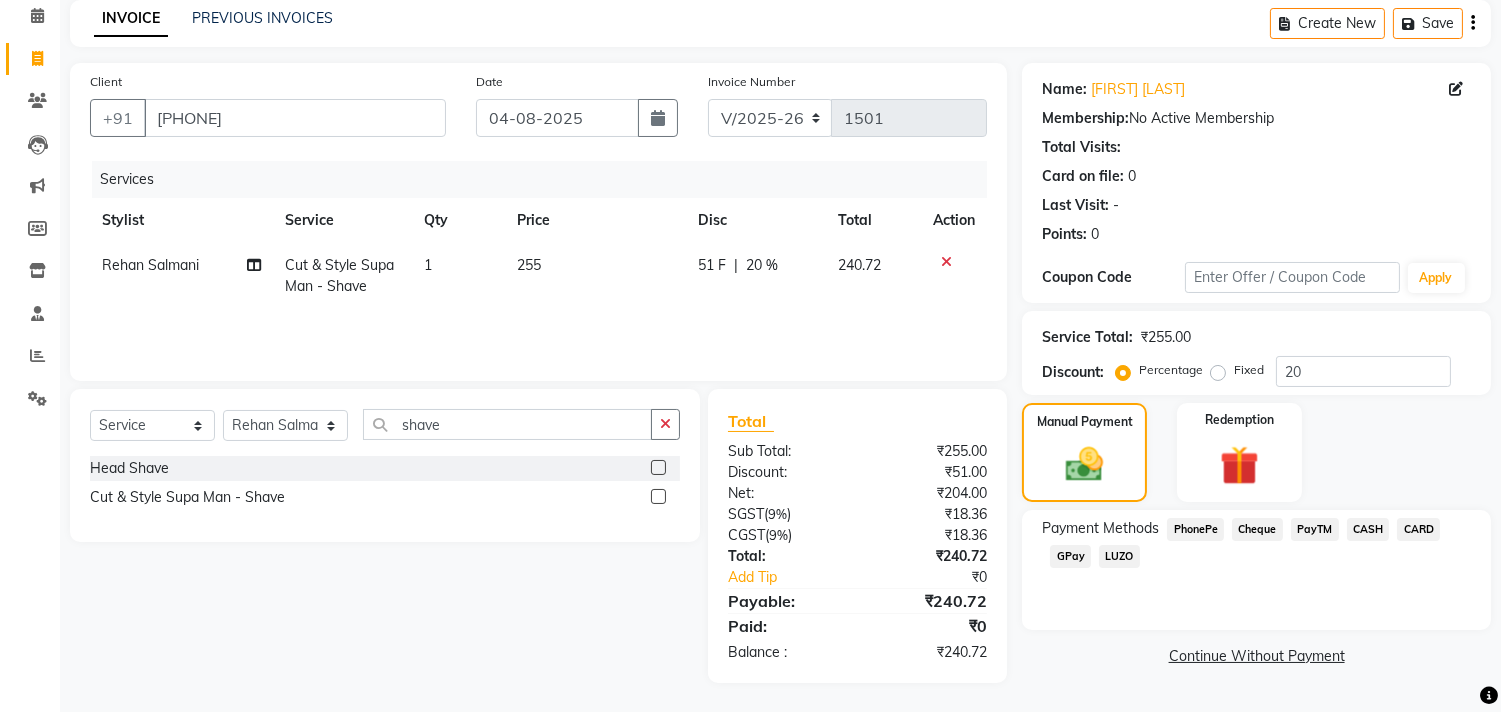 click on "GPay" 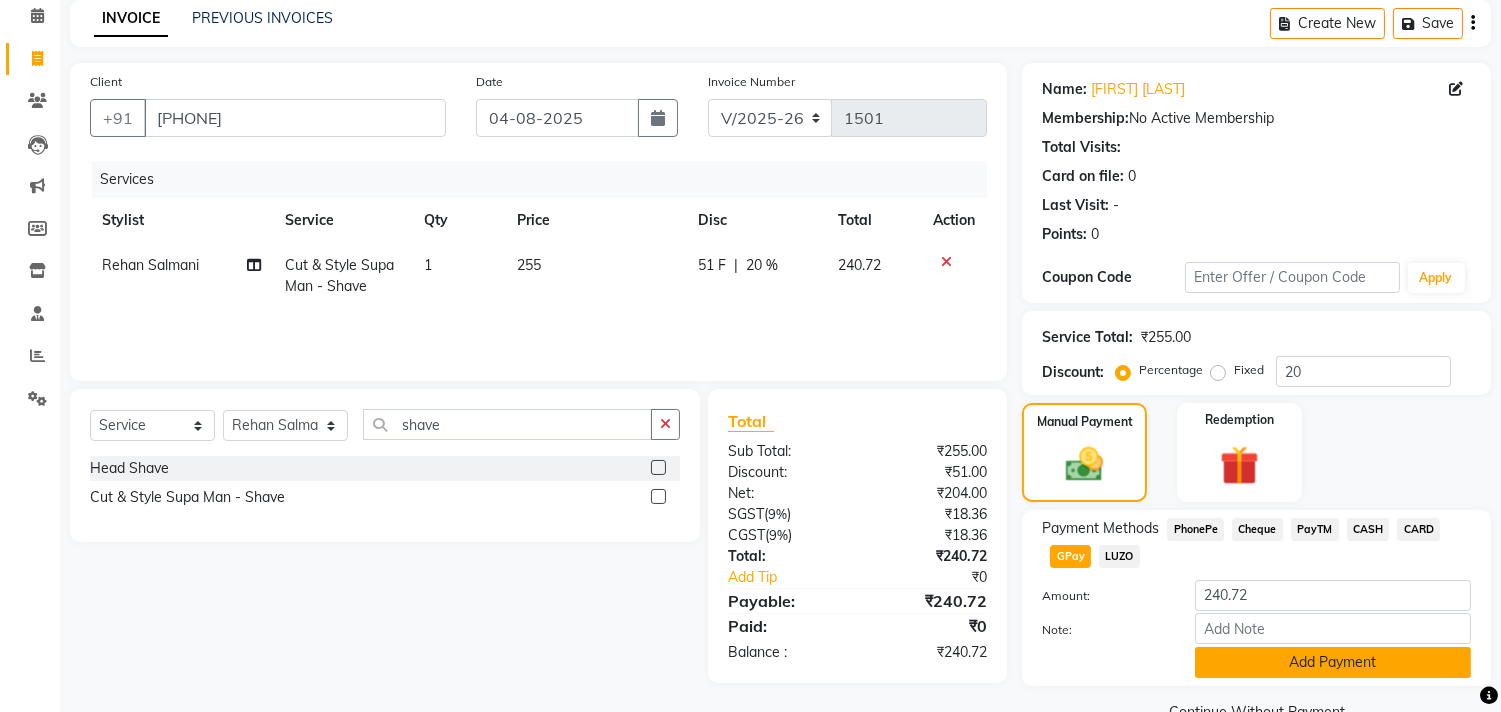 click on "Add Payment" 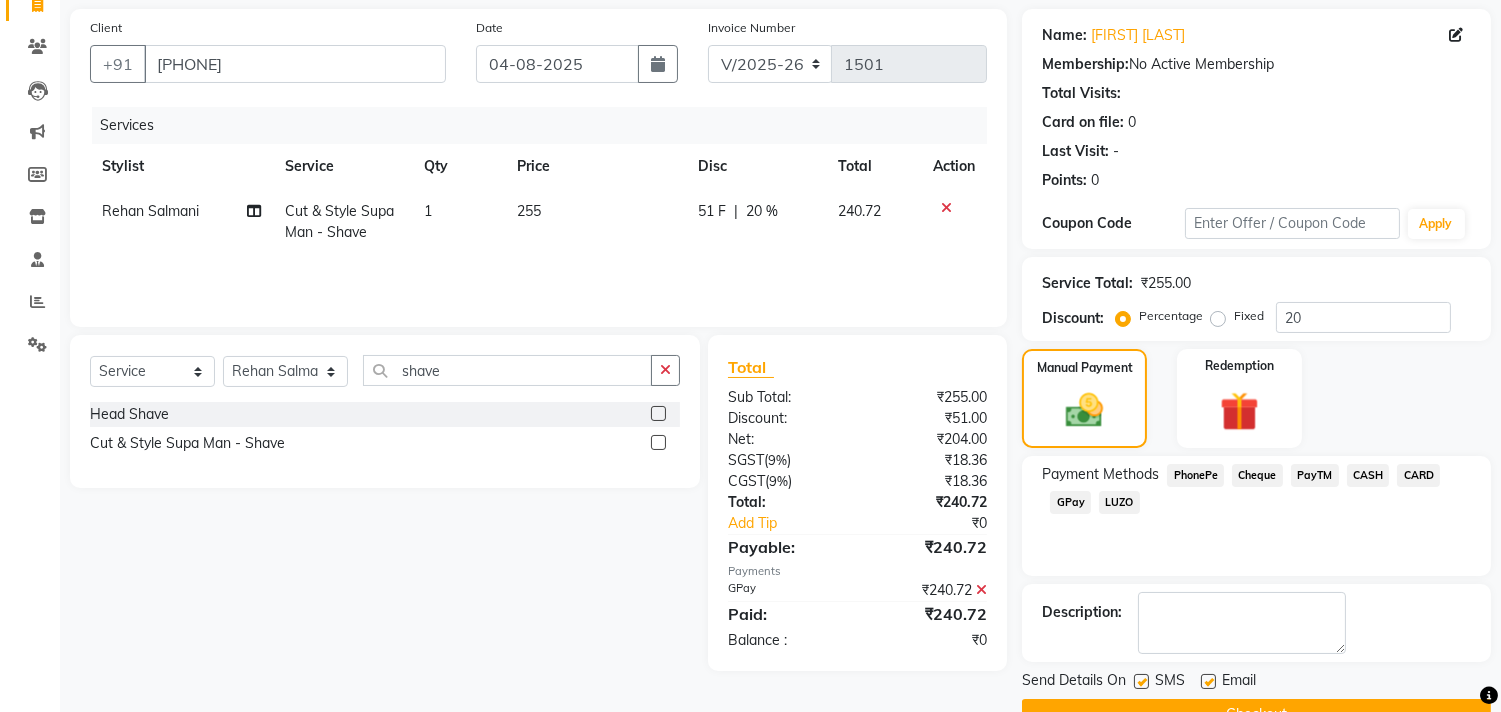 scroll, scrollTop: 187, scrollLeft: 0, axis: vertical 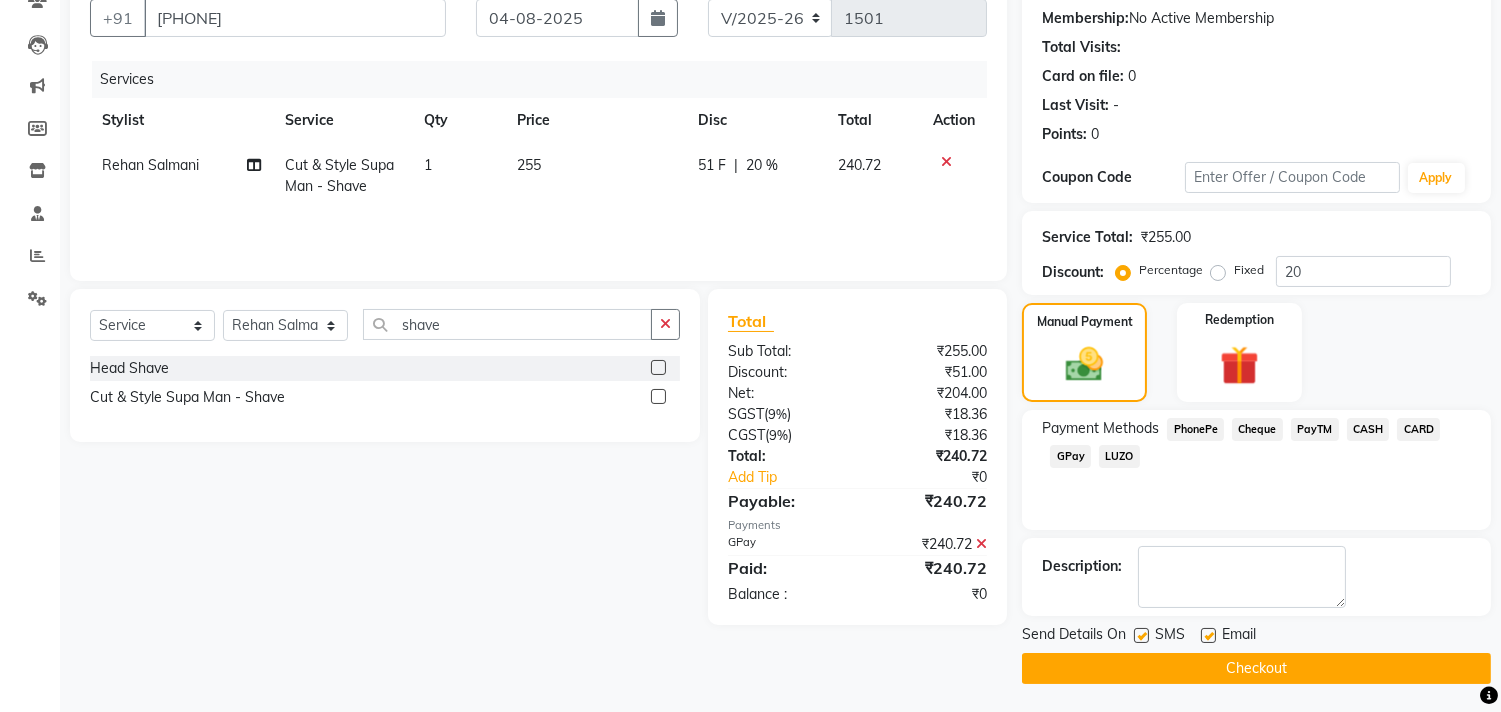 click 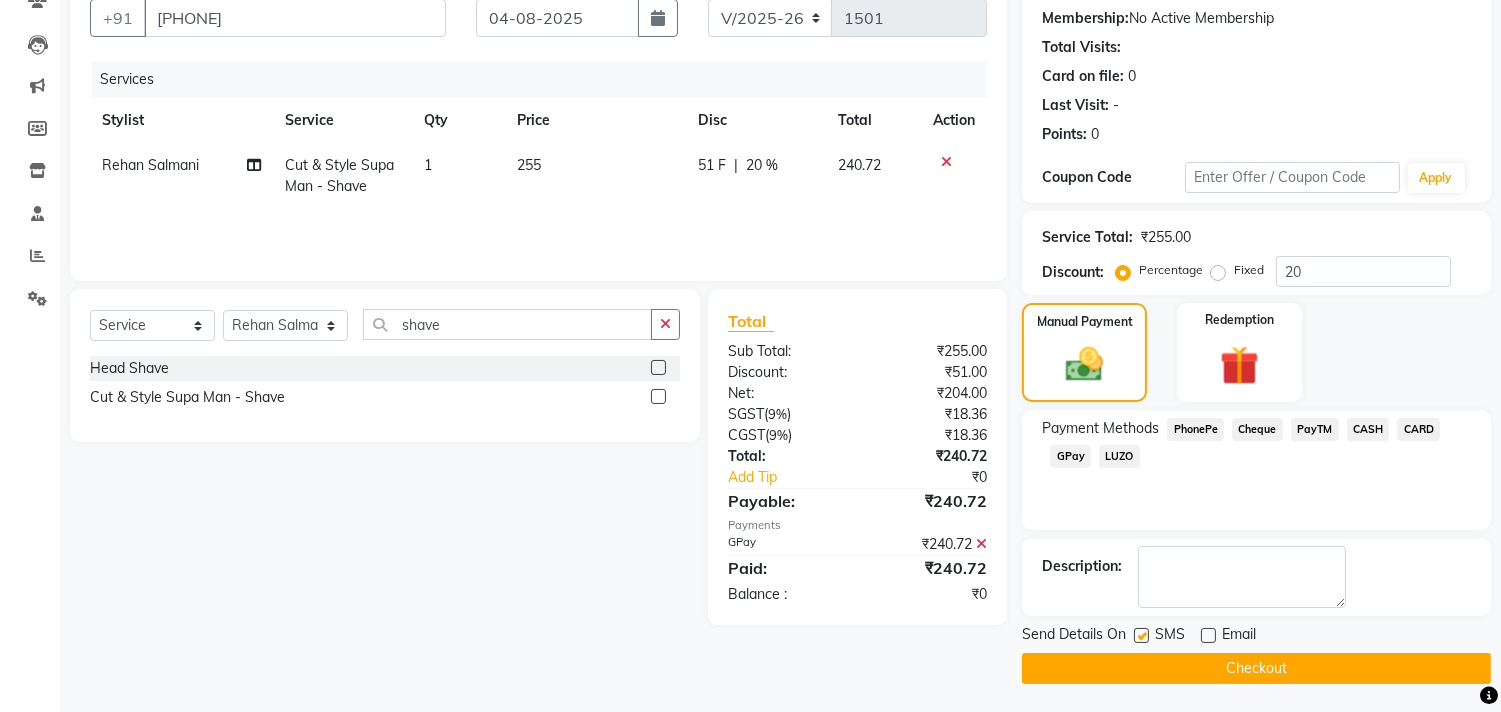 click on "Checkout" 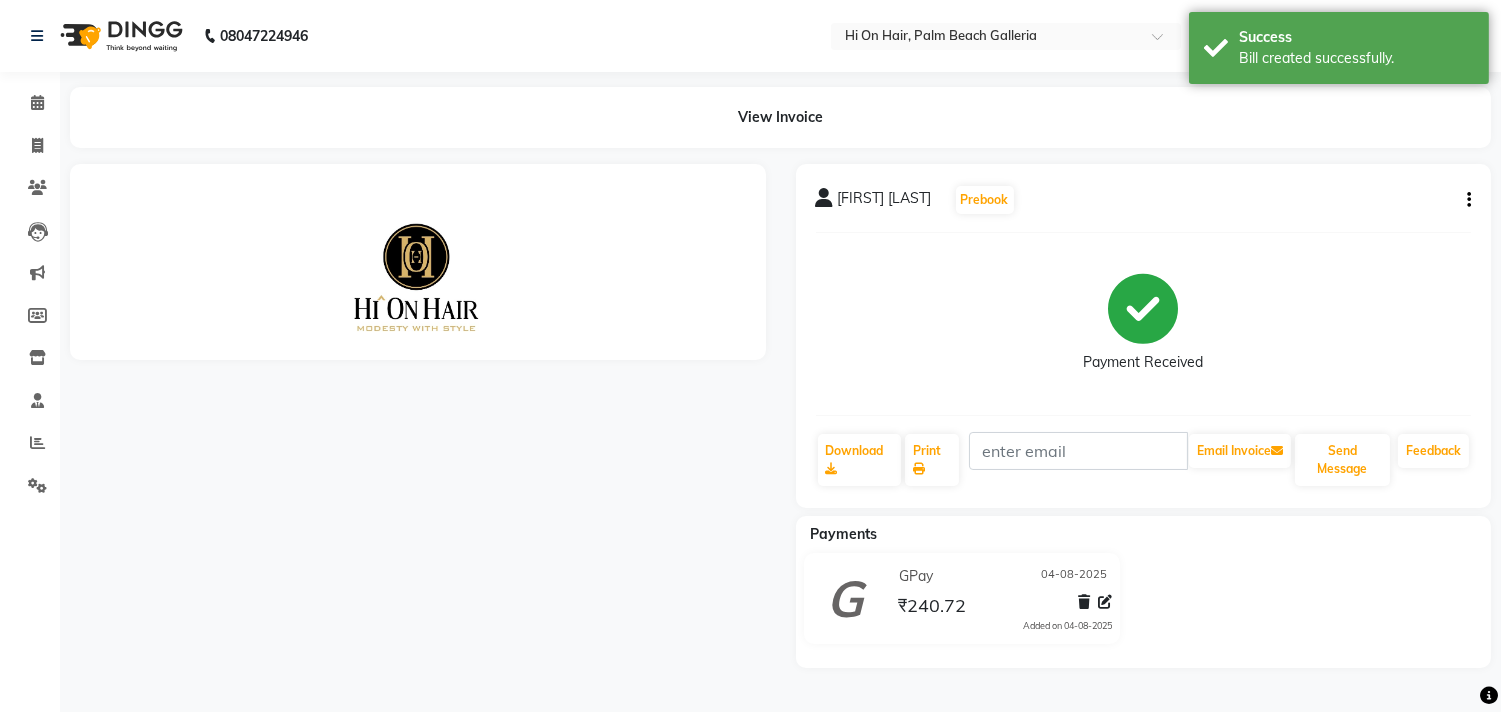 scroll, scrollTop: 0, scrollLeft: 0, axis: both 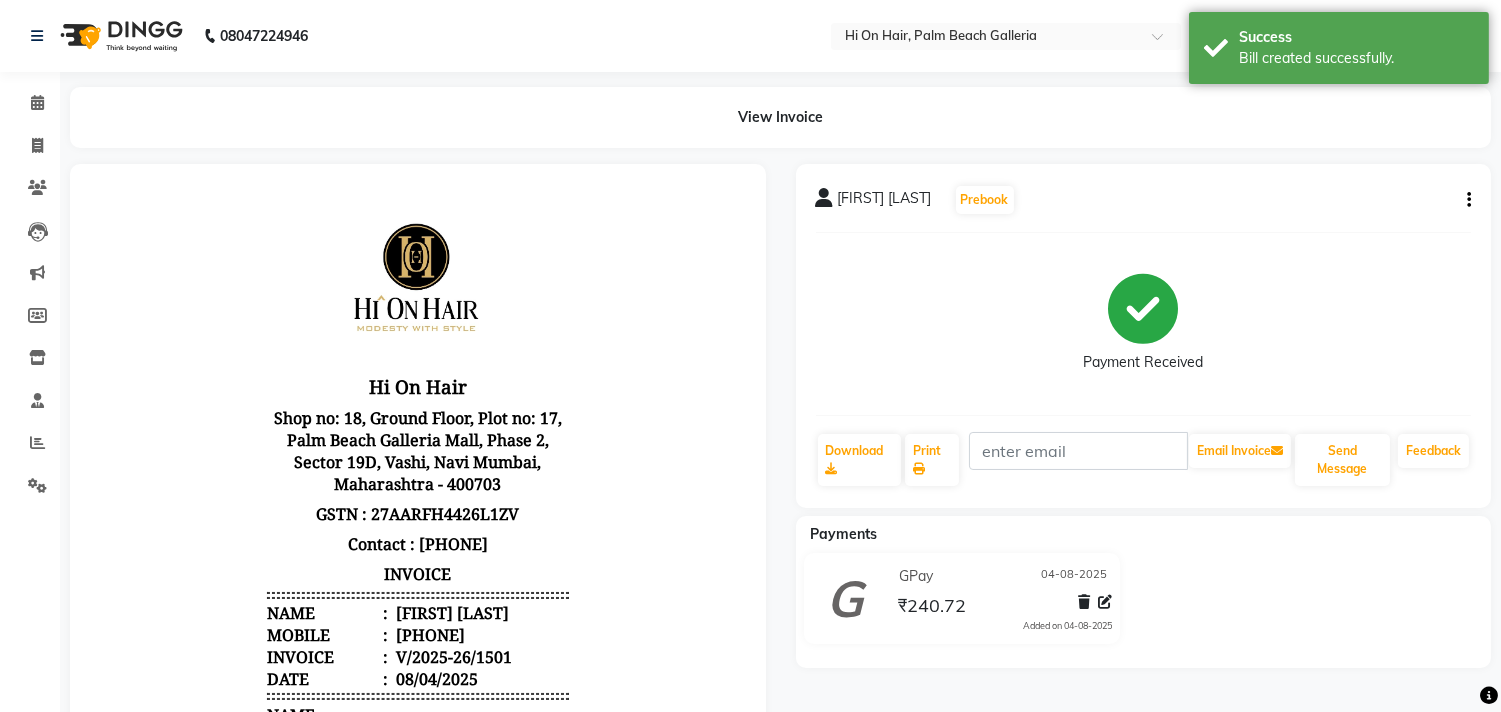 click 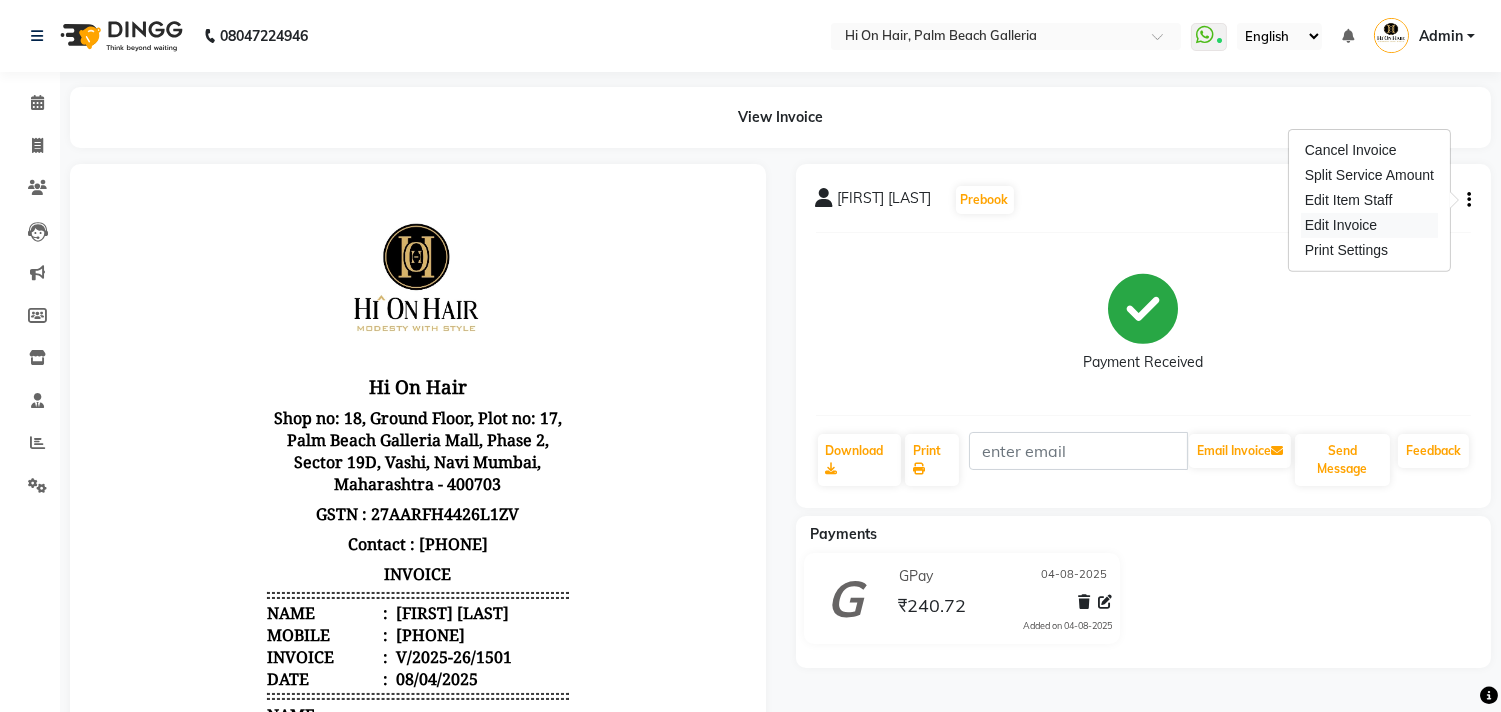 click on "Edit Invoice" at bounding box center (1369, 225) 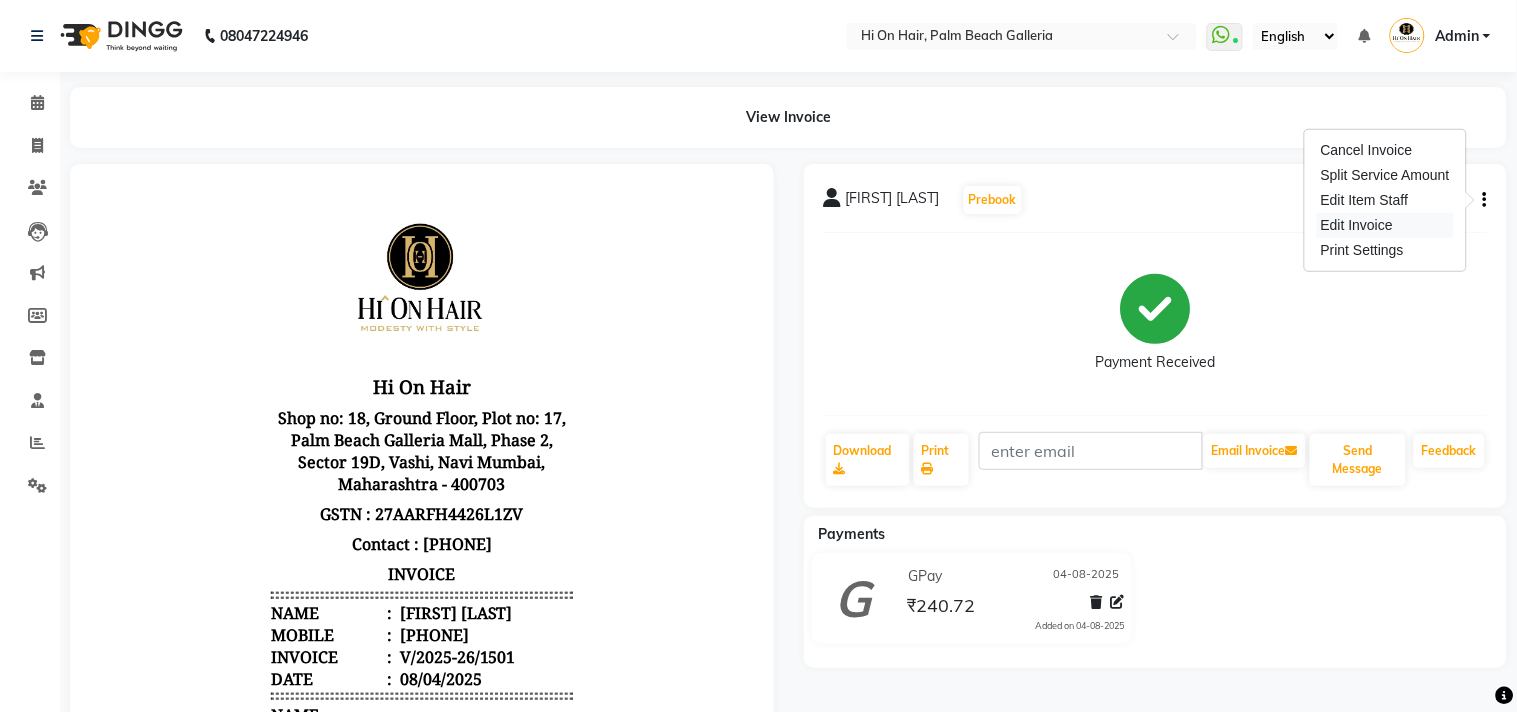 select on "service" 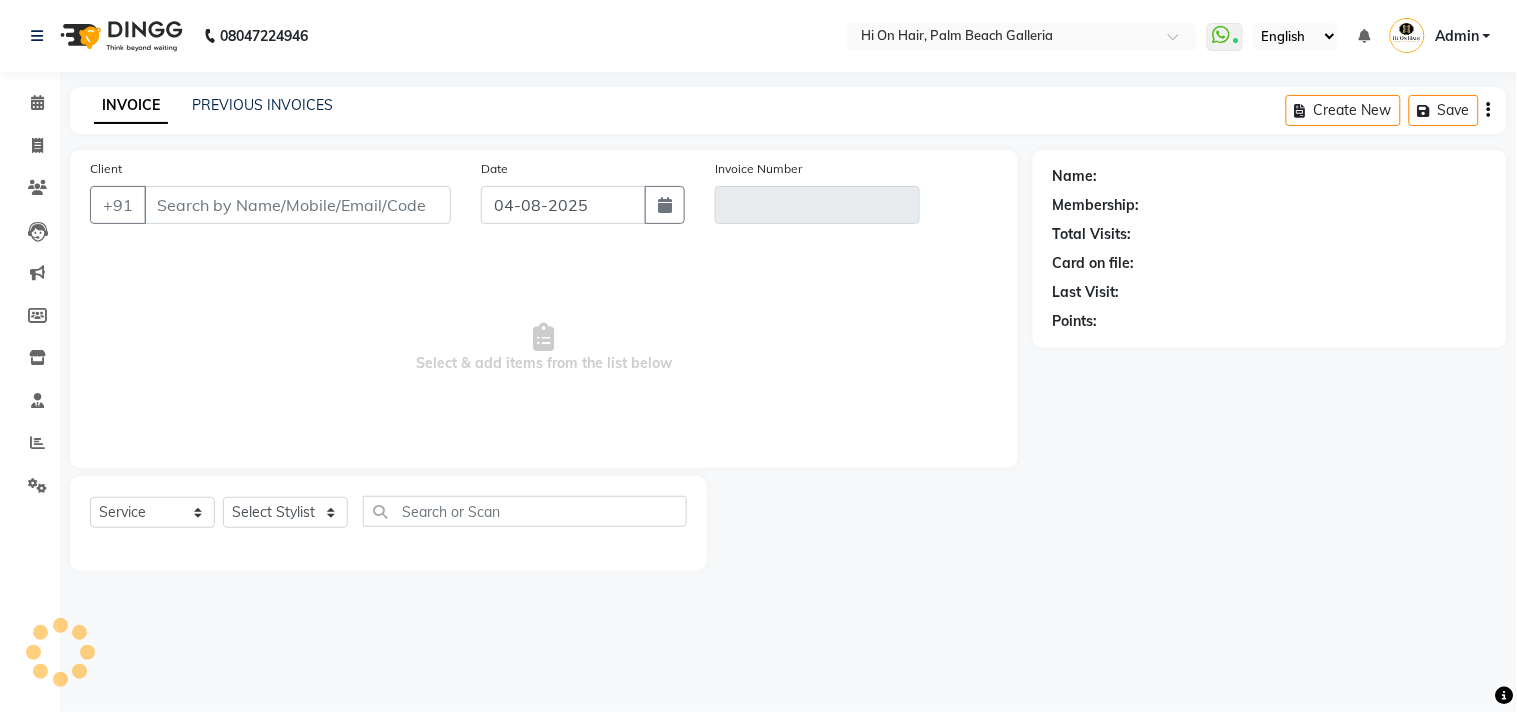 type on "[PHONE]" 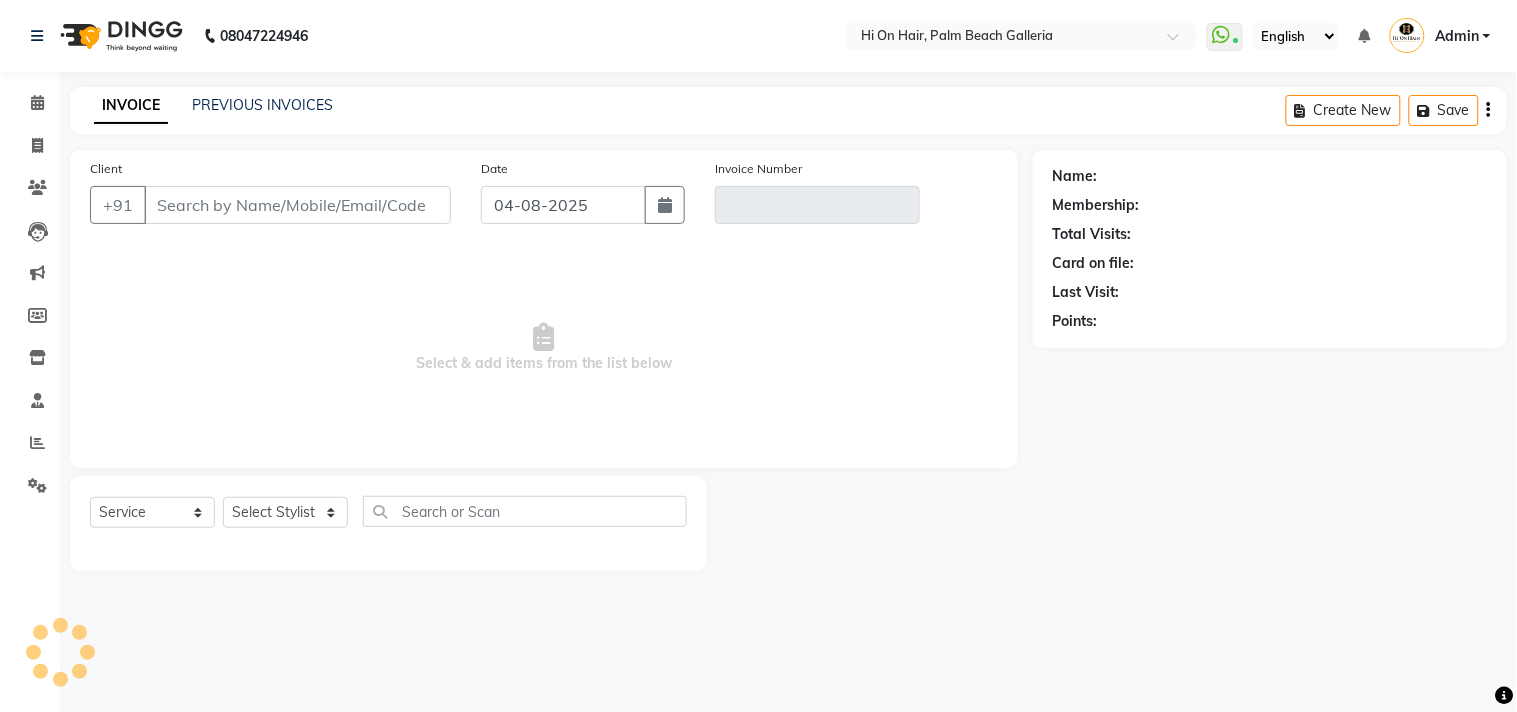 type on "V/2025-26/1501" 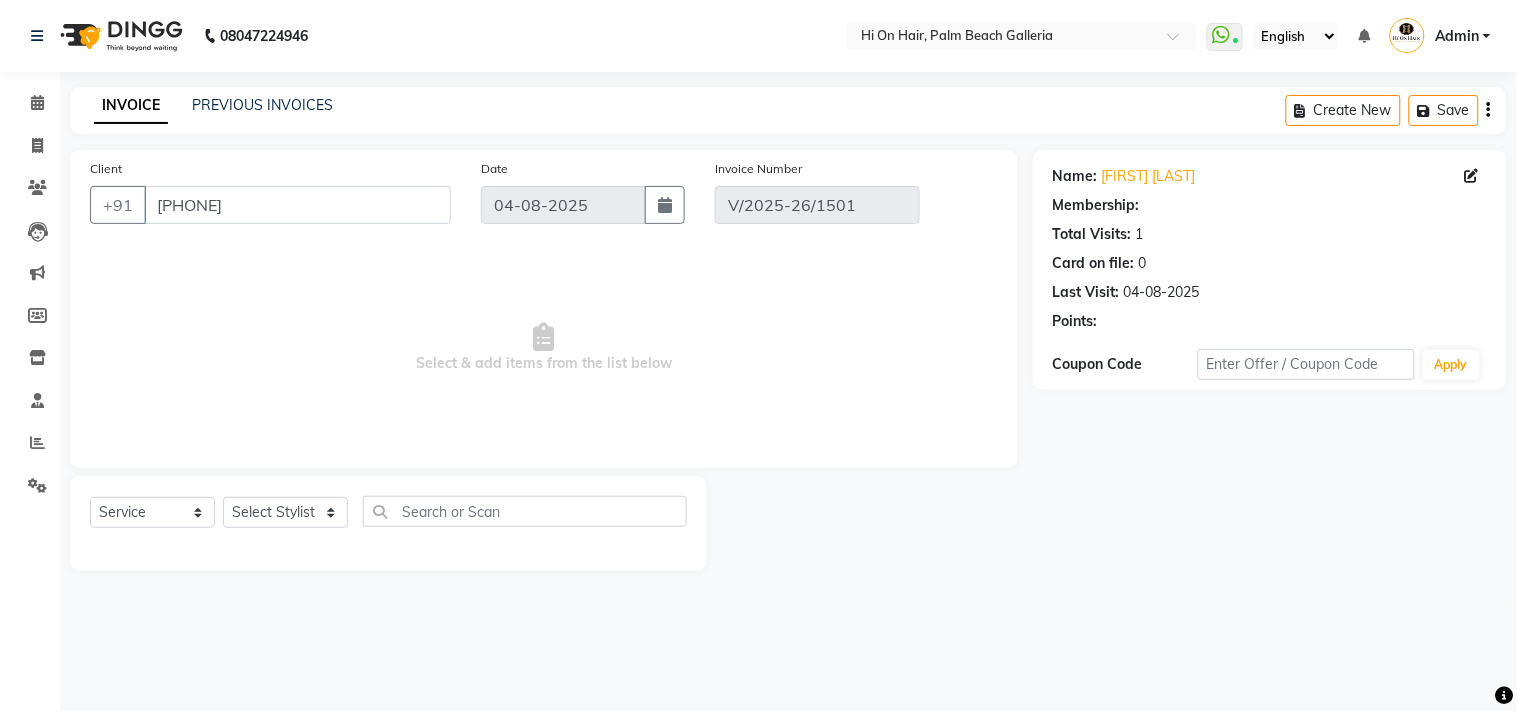 select on "select" 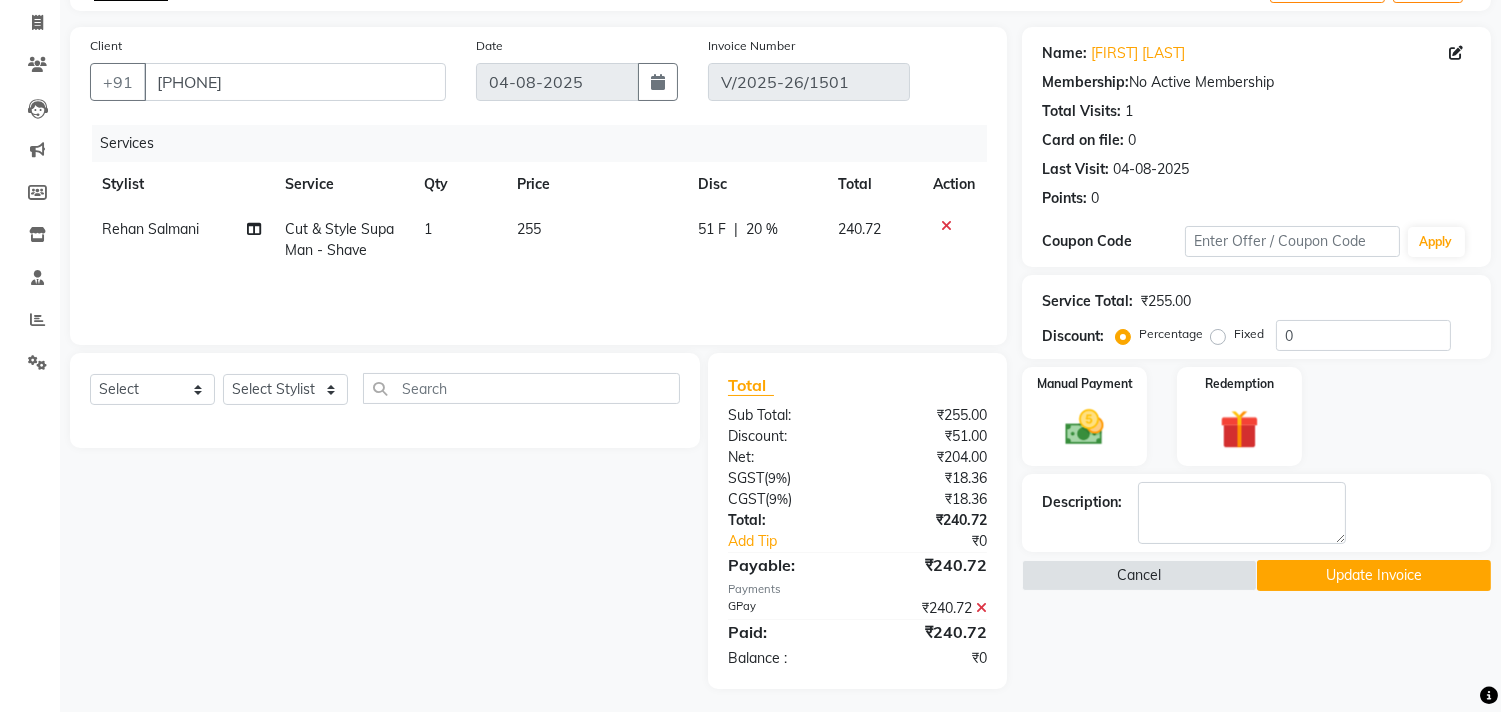 scroll, scrollTop: 130, scrollLeft: 0, axis: vertical 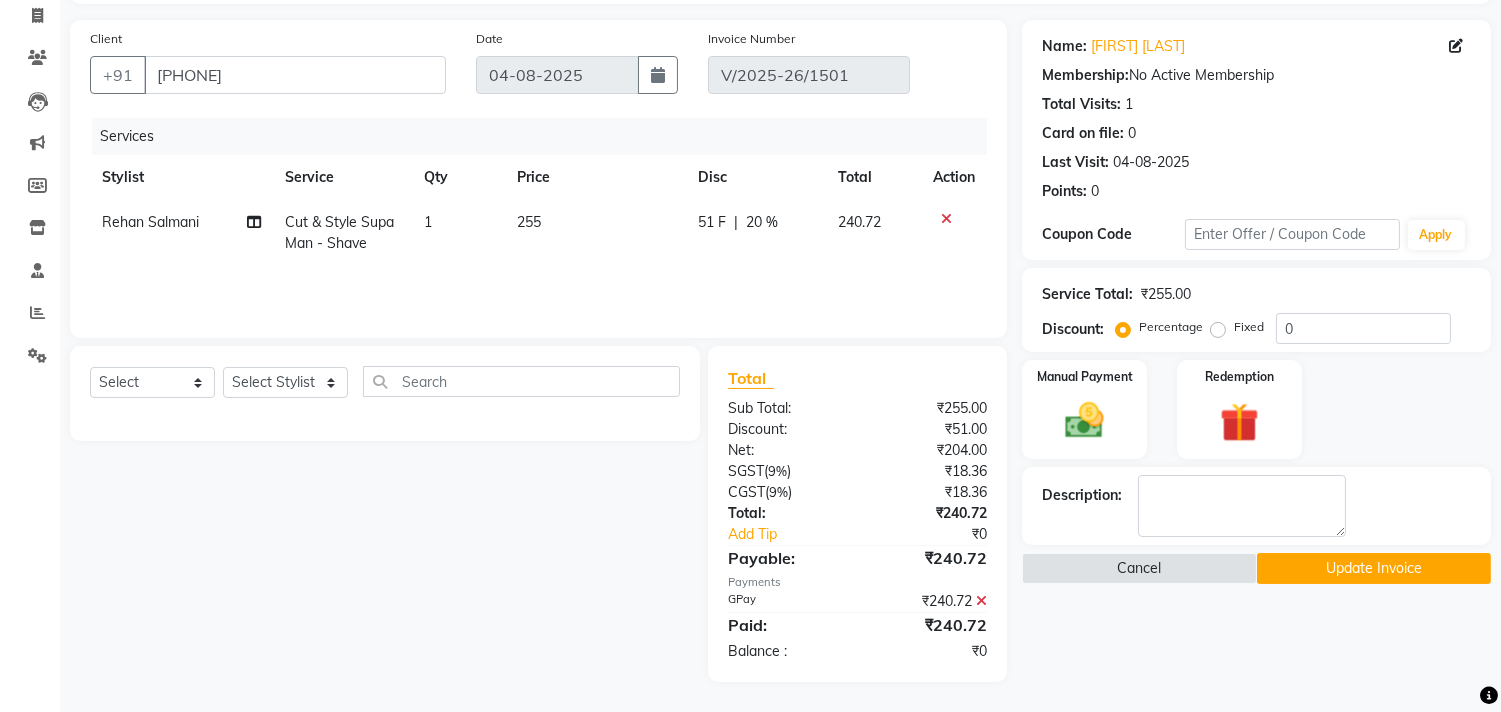 click 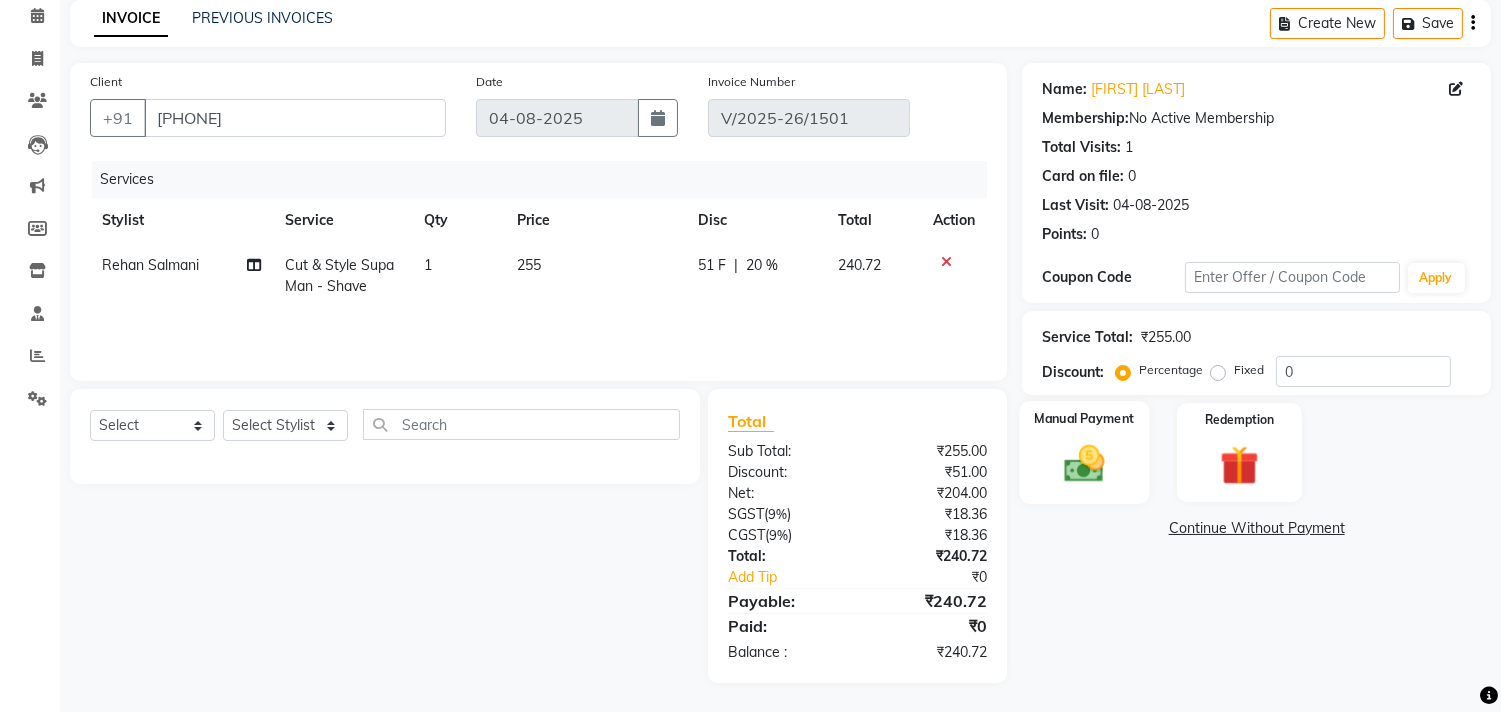 click 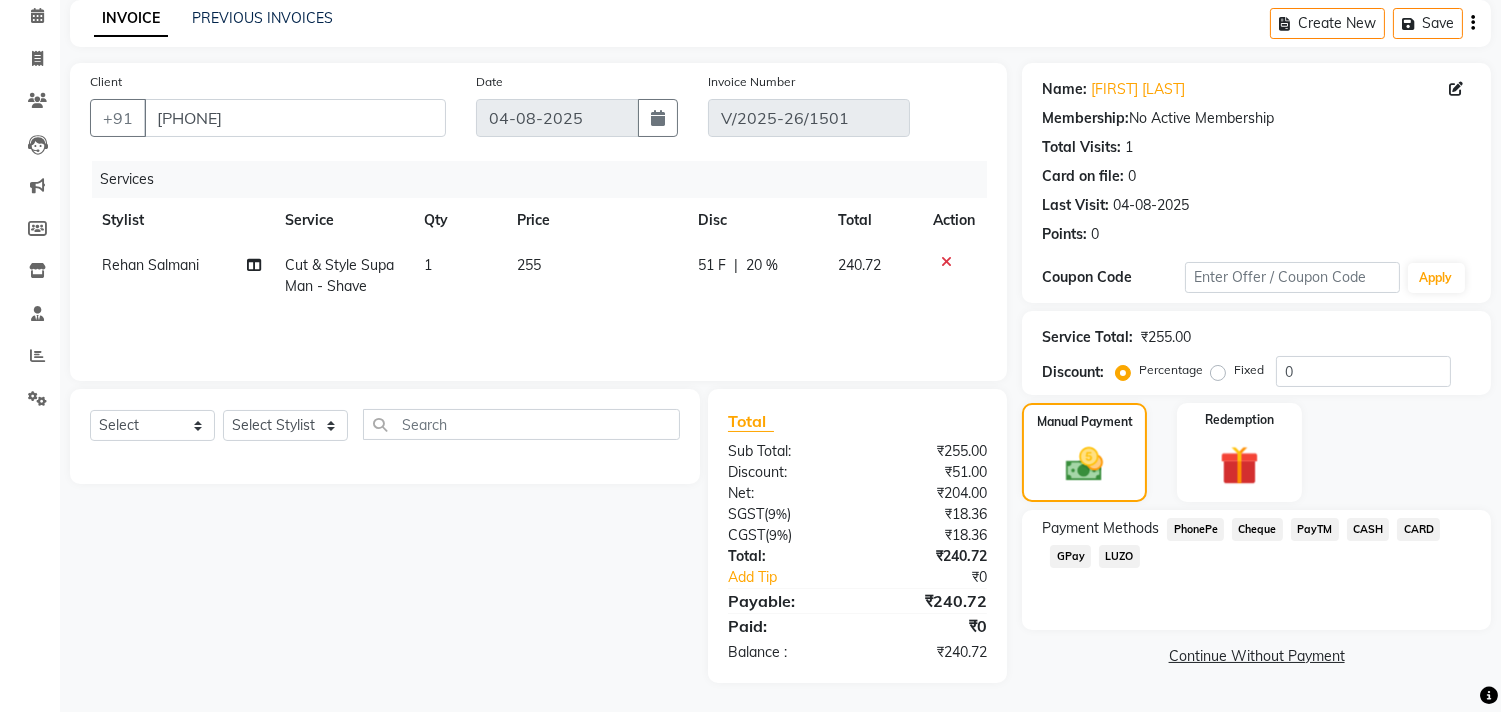 click on "CASH" 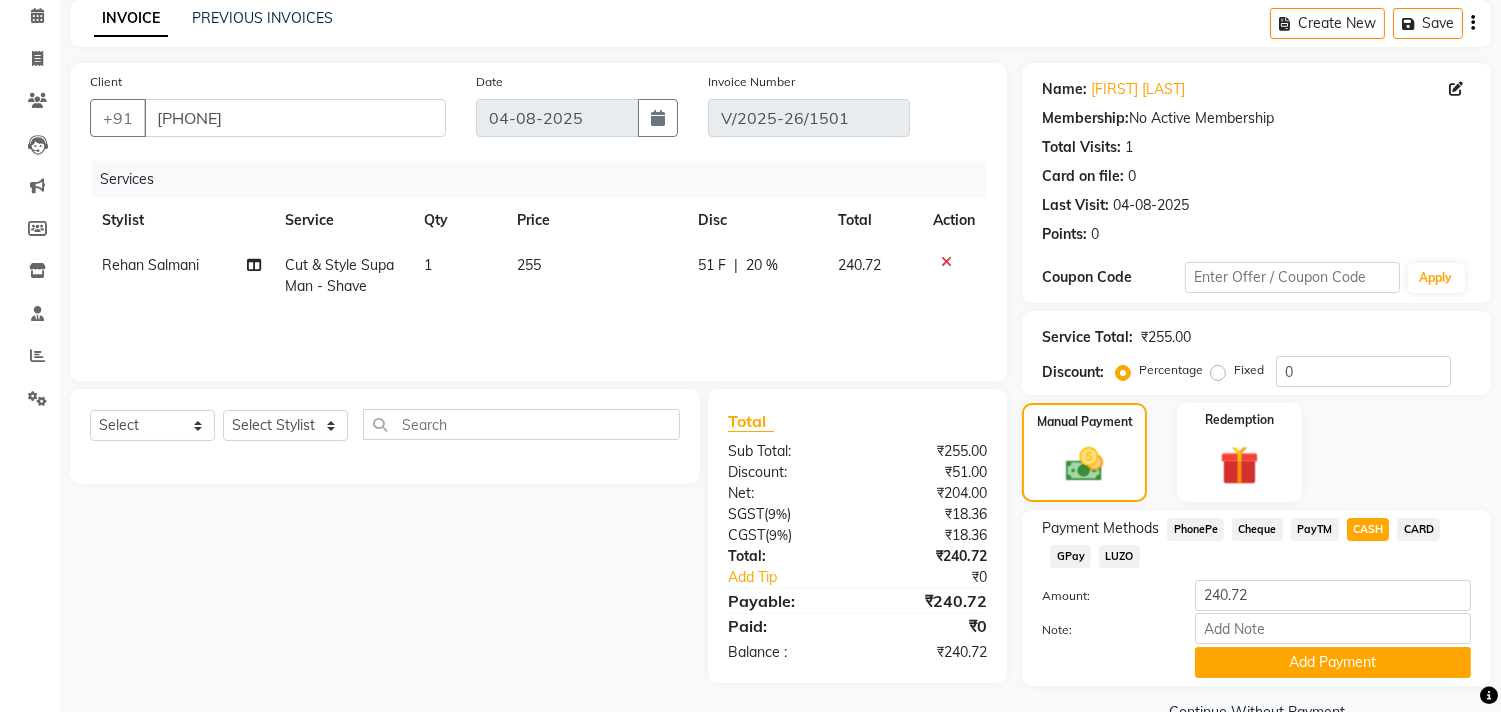 scroll, scrollTop: 130, scrollLeft: 0, axis: vertical 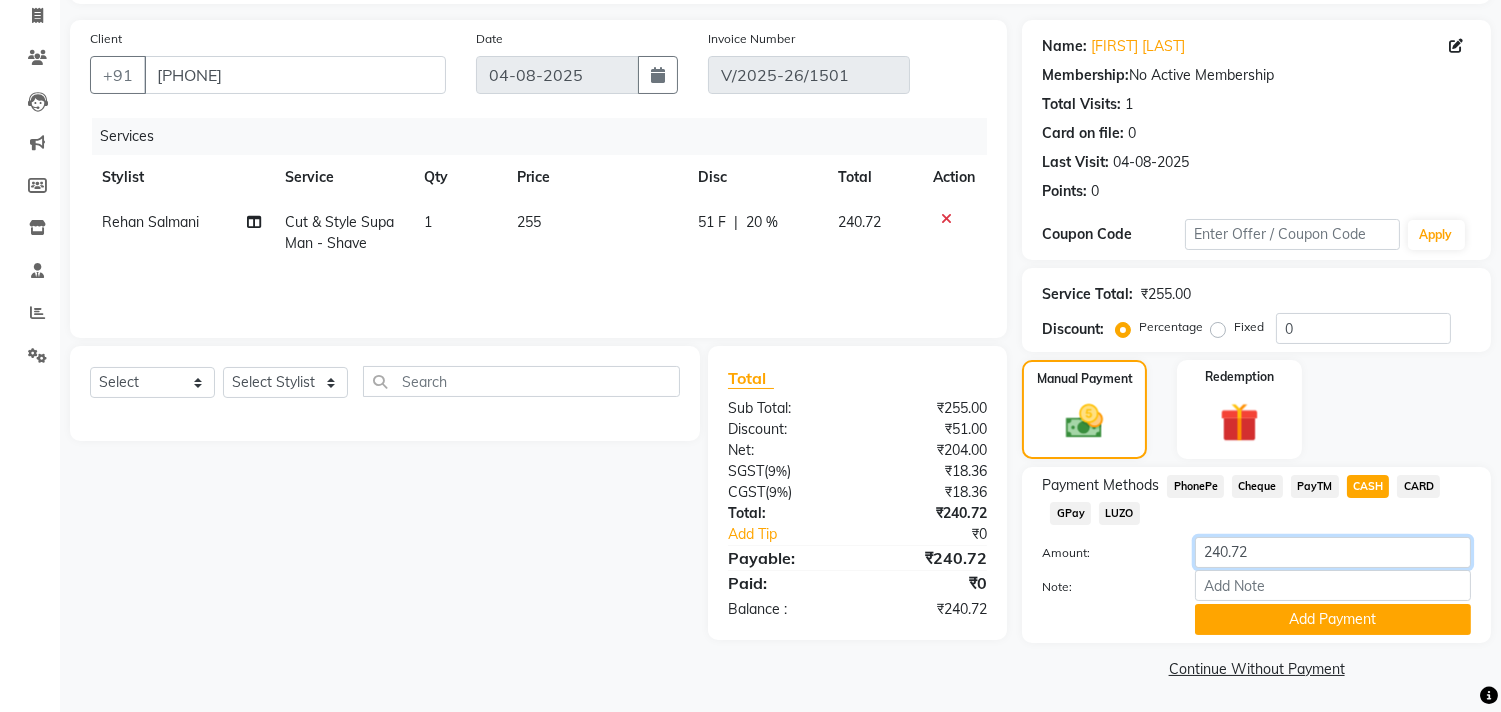 drag, startPoint x: 1267, startPoint y: 555, endPoint x: 1027, endPoint y: 468, distance: 255.2822 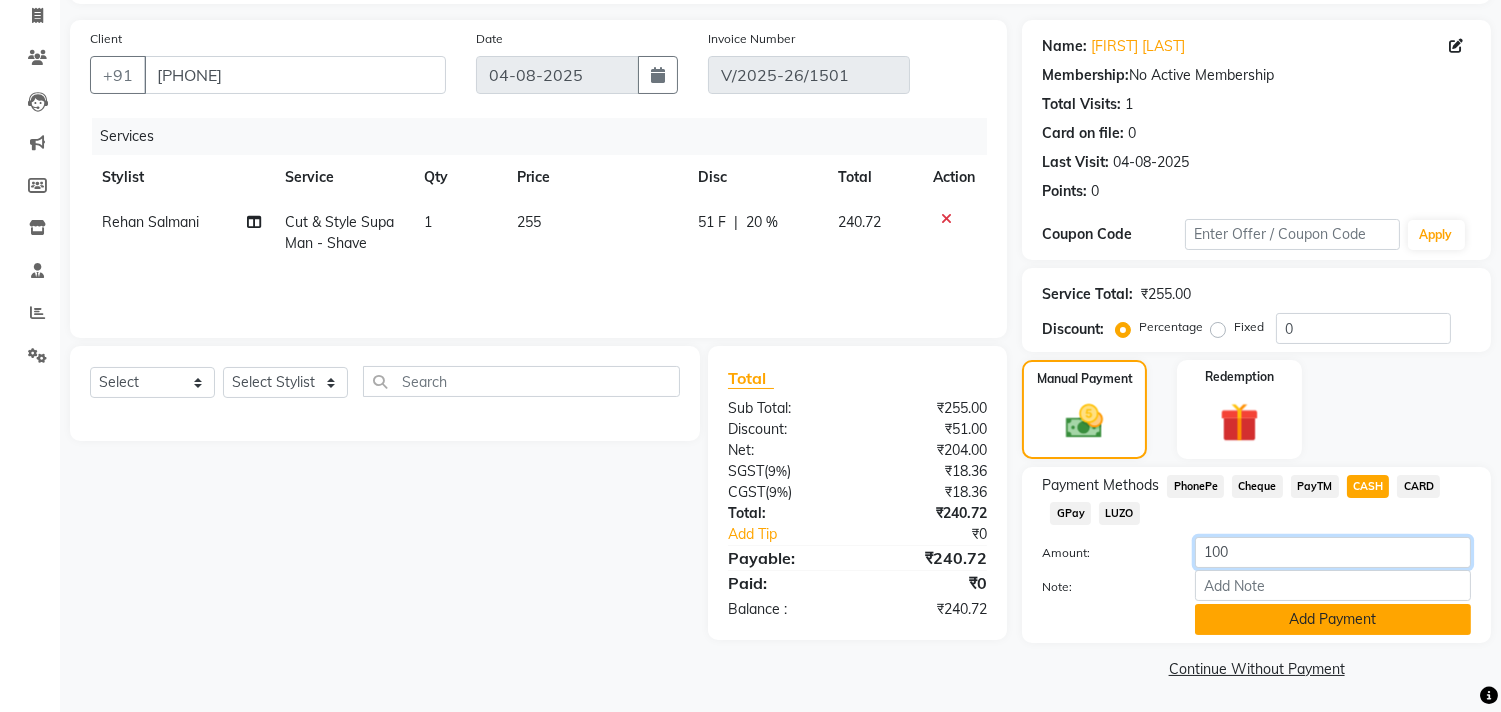 type on "100" 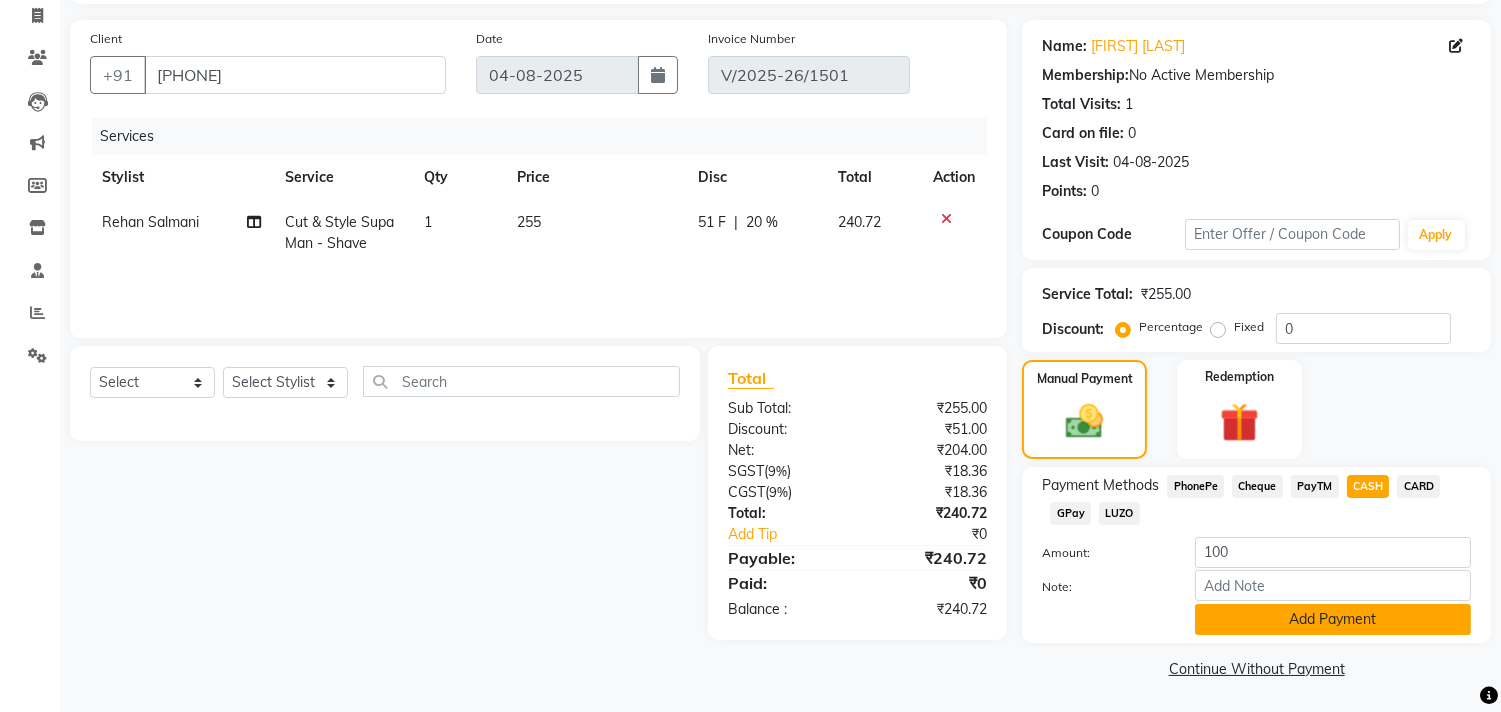 click on "Add Payment" 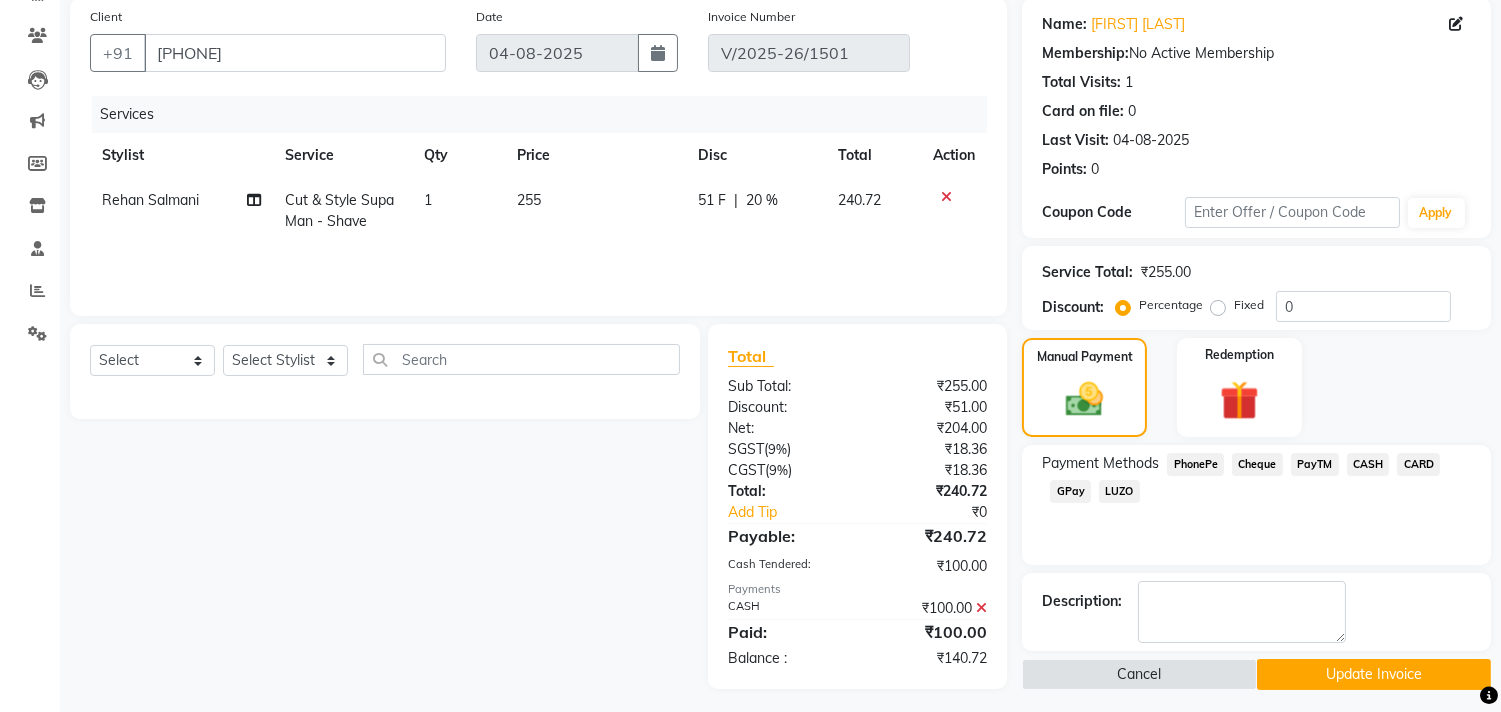 scroll, scrollTop: 158, scrollLeft: 0, axis: vertical 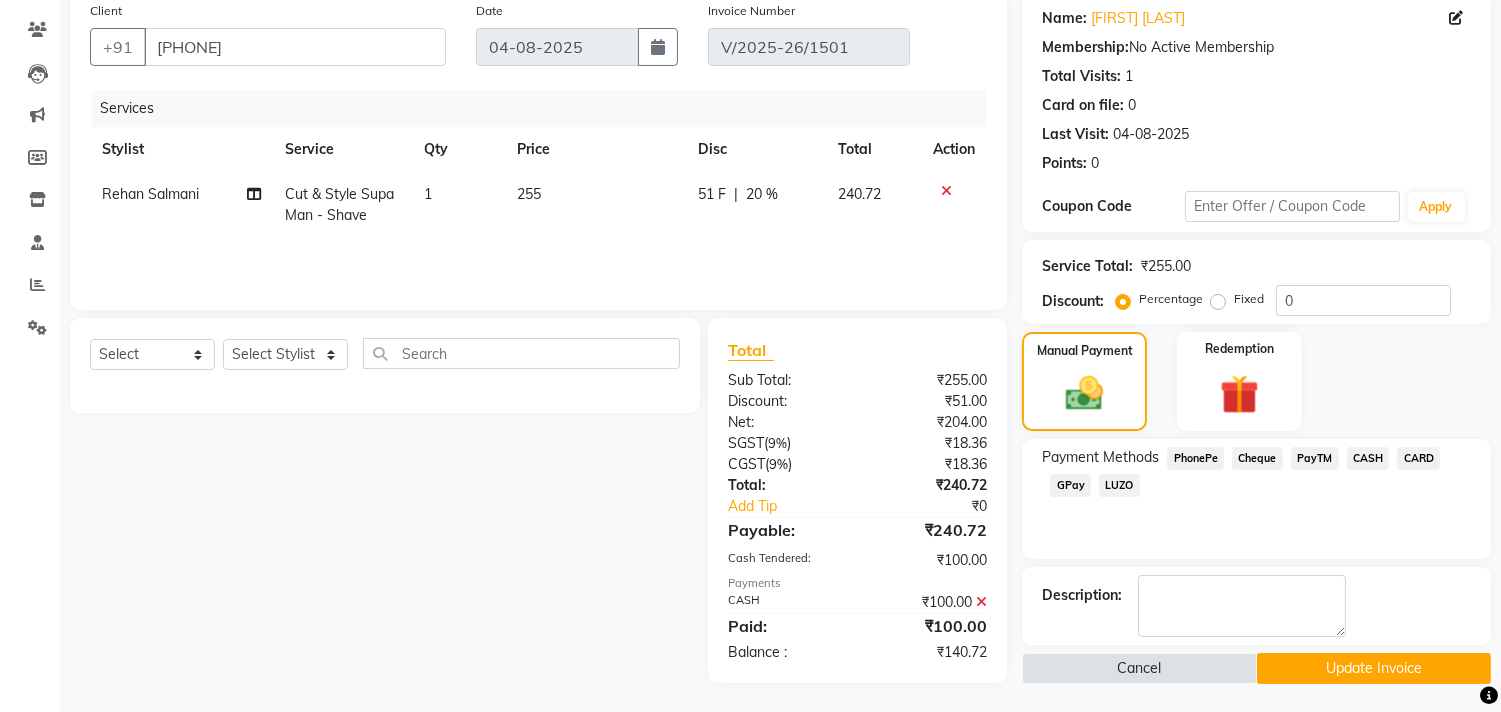 click on "GPay" 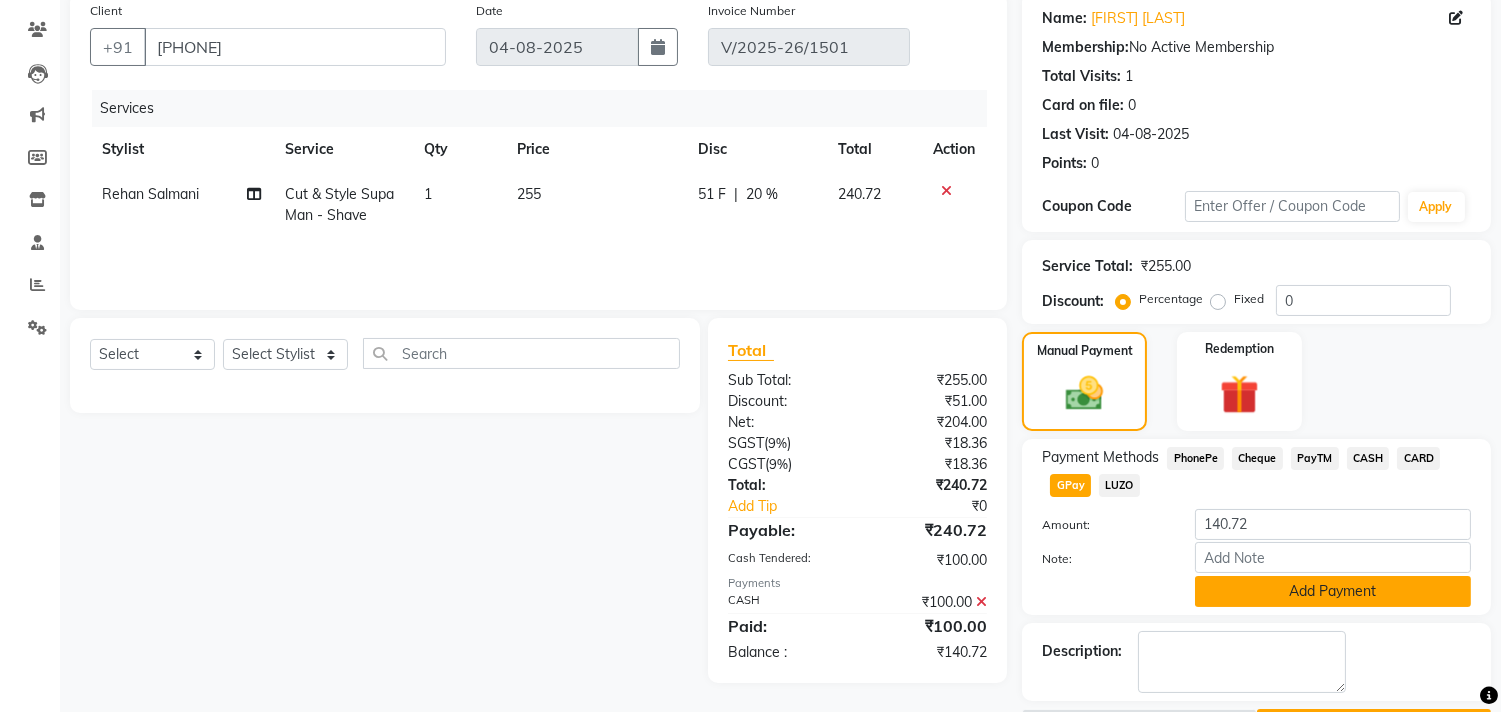 click on "Add Payment" 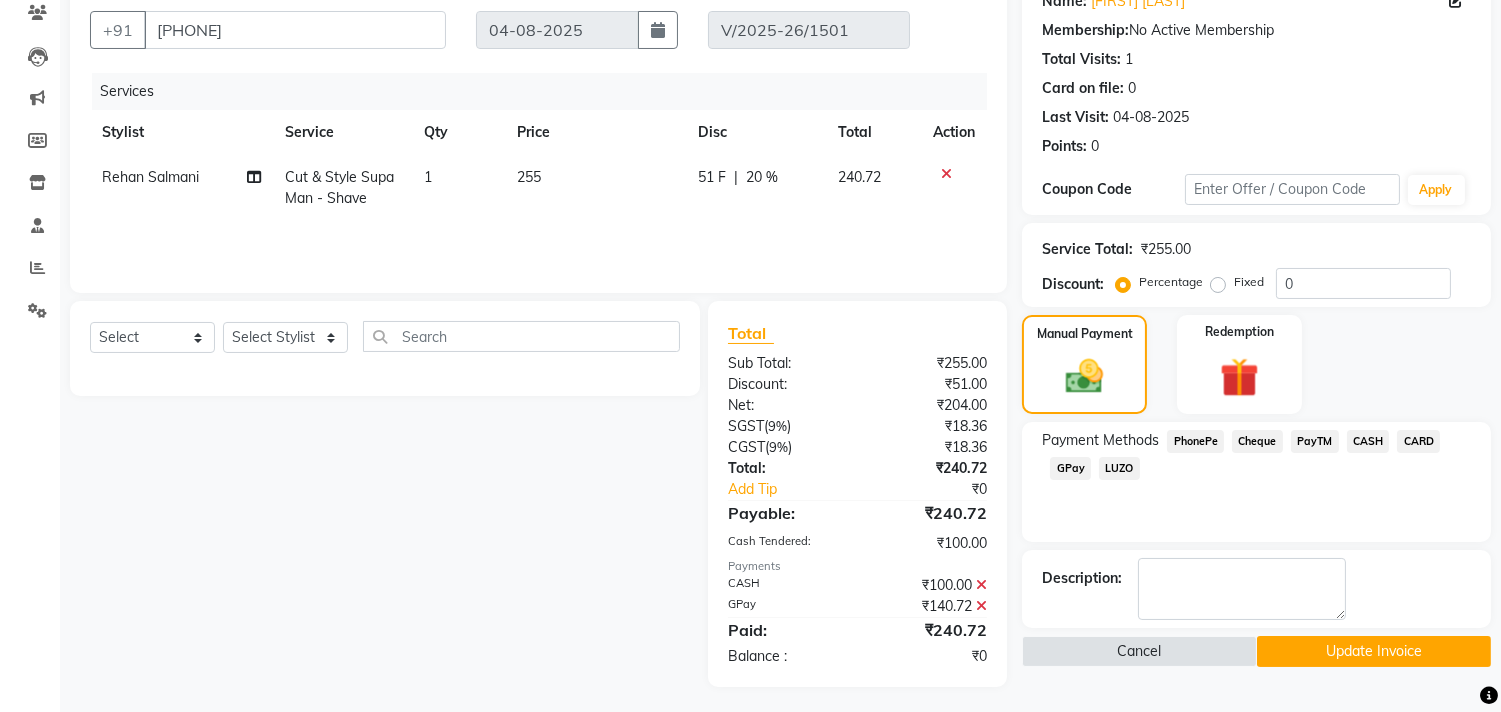 scroll, scrollTop: 180, scrollLeft: 0, axis: vertical 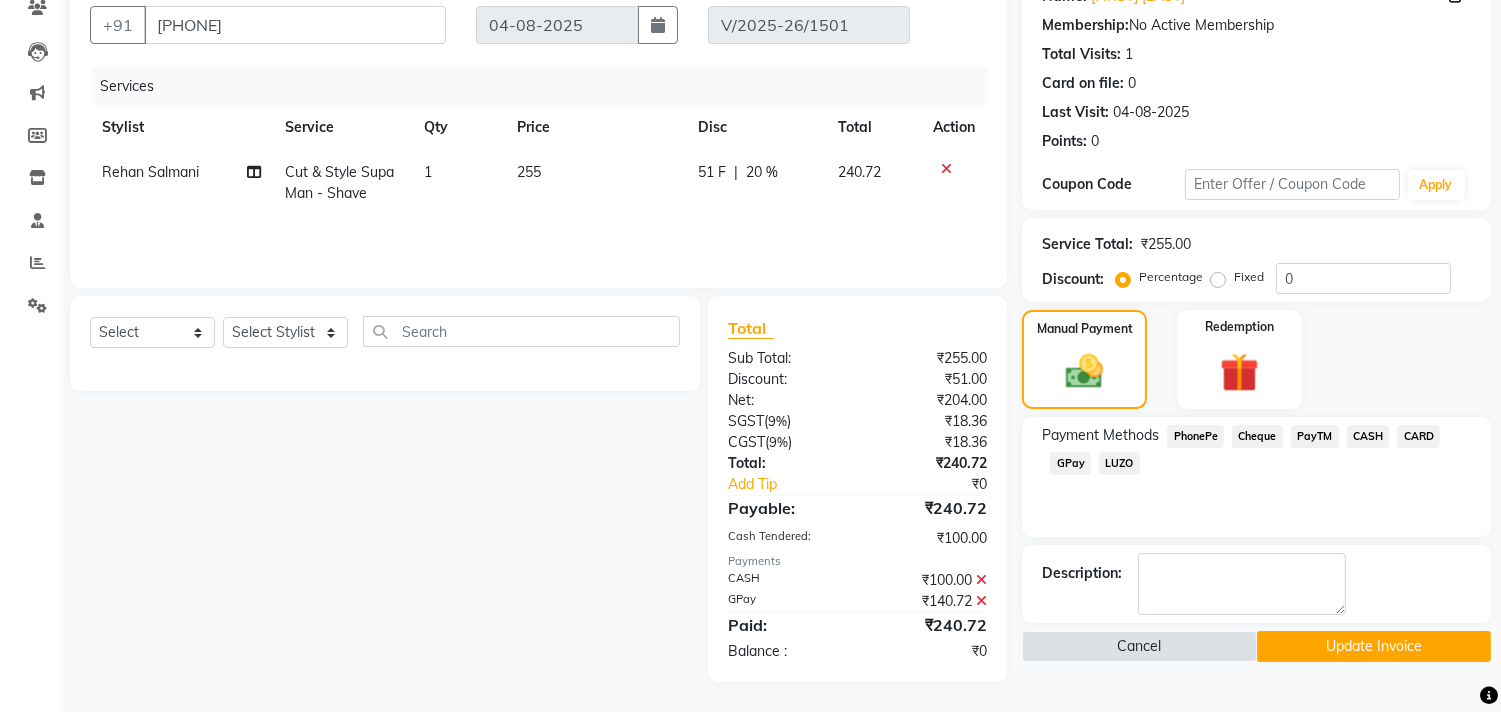 click on "Update Invoice" 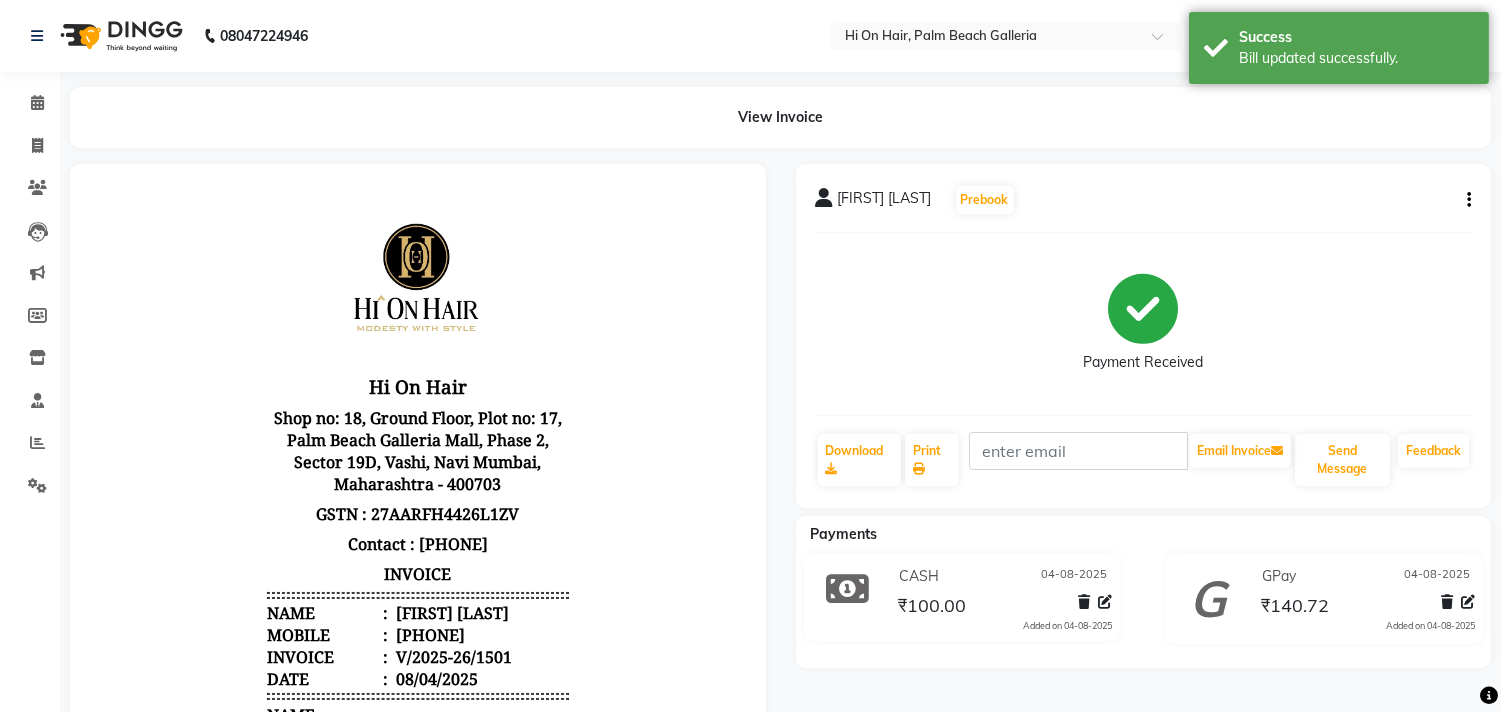 scroll, scrollTop: 0, scrollLeft: 0, axis: both 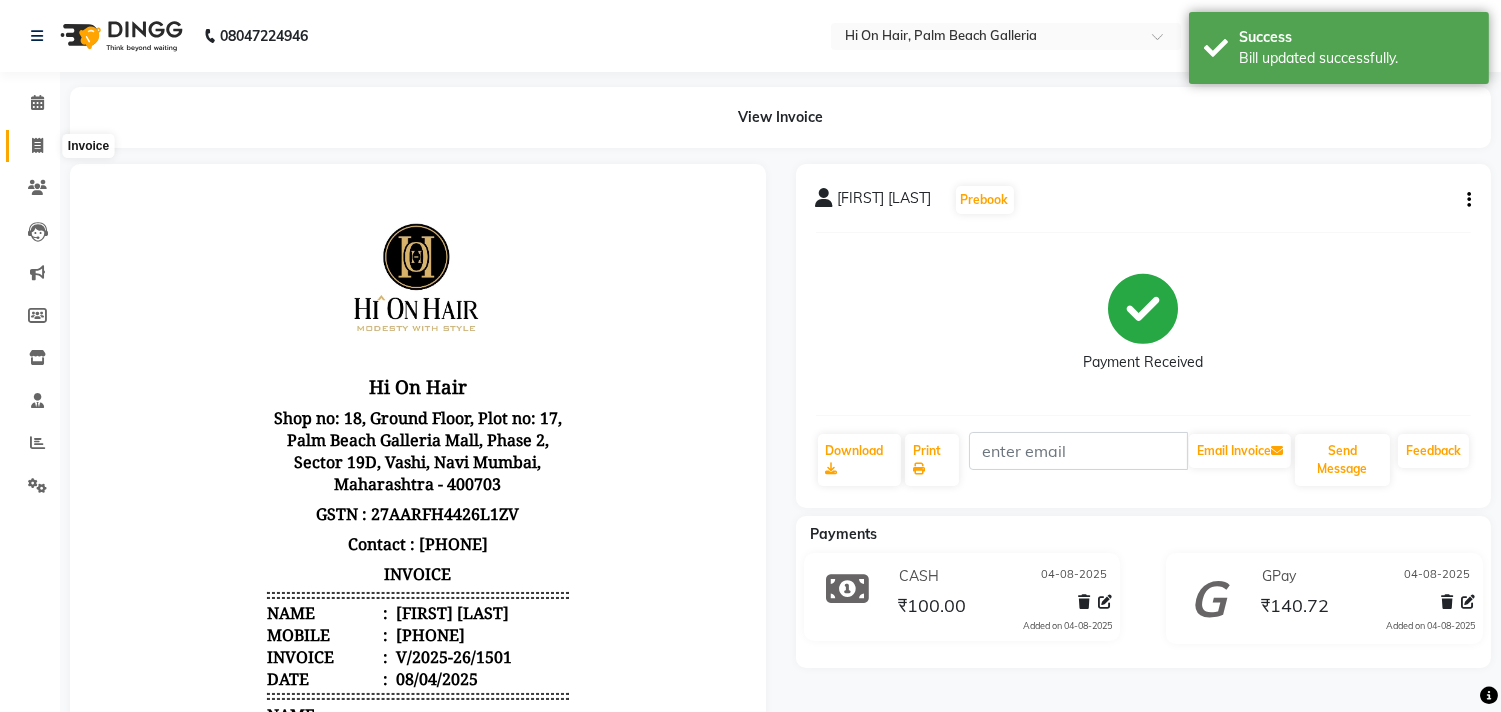 click 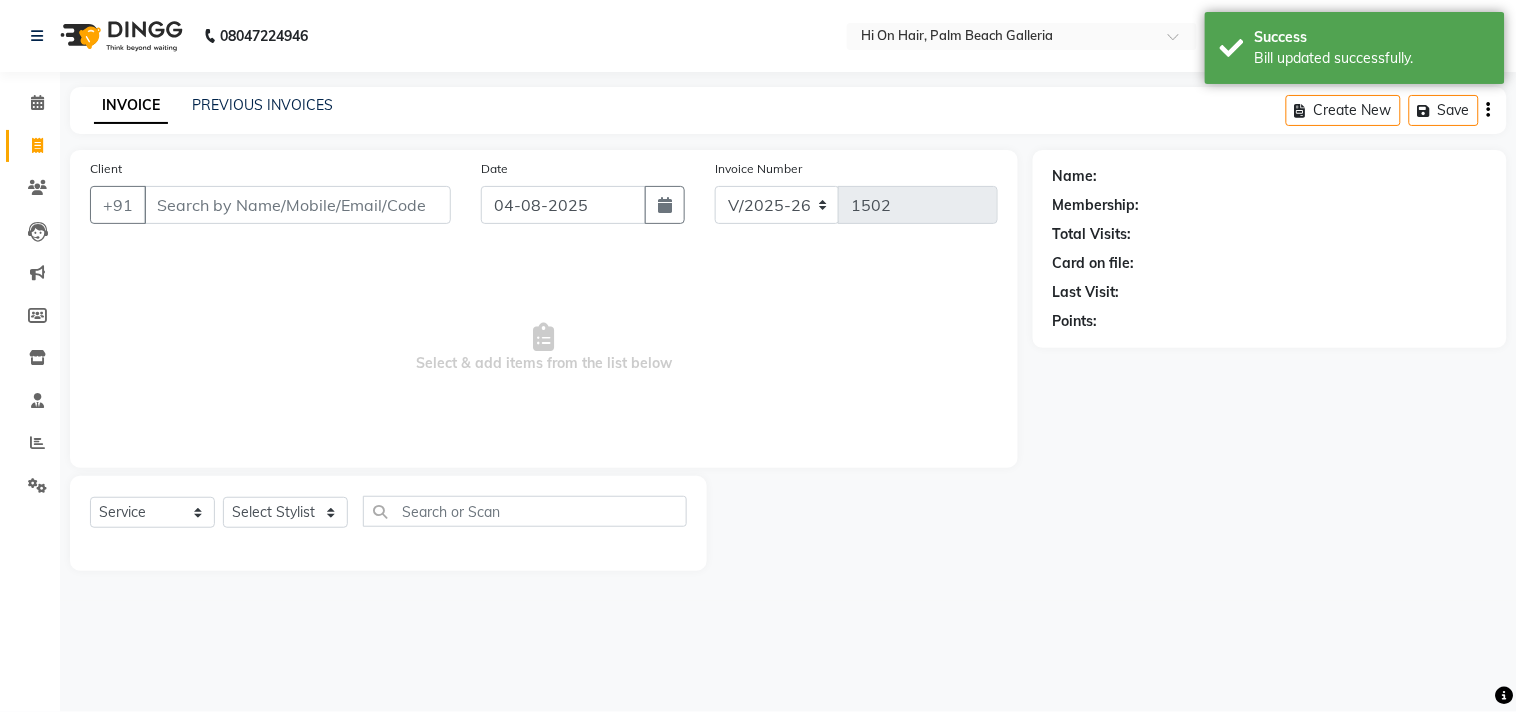 click on "INVOICE PREVIOUS INVOICES Create New   Save" 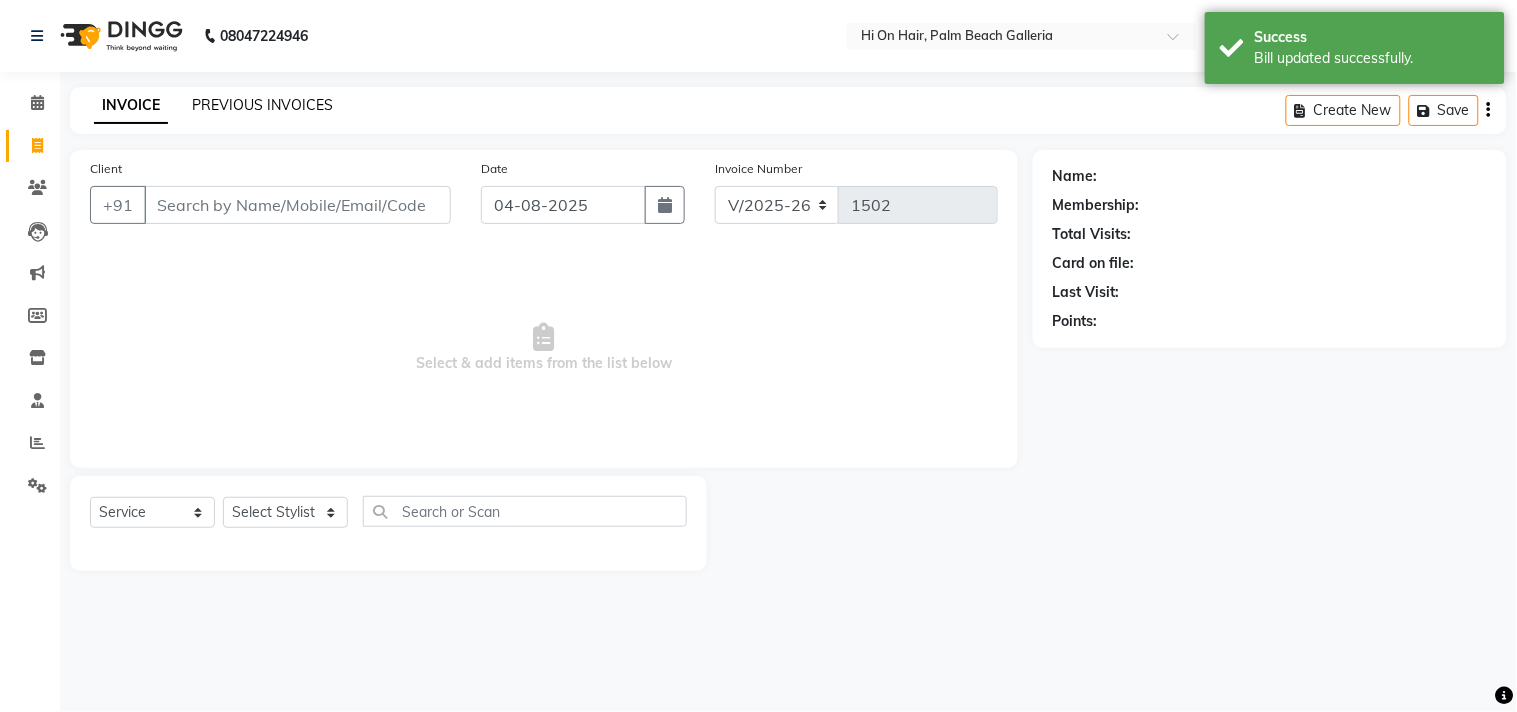click on "PREVIOUS INVOICES" 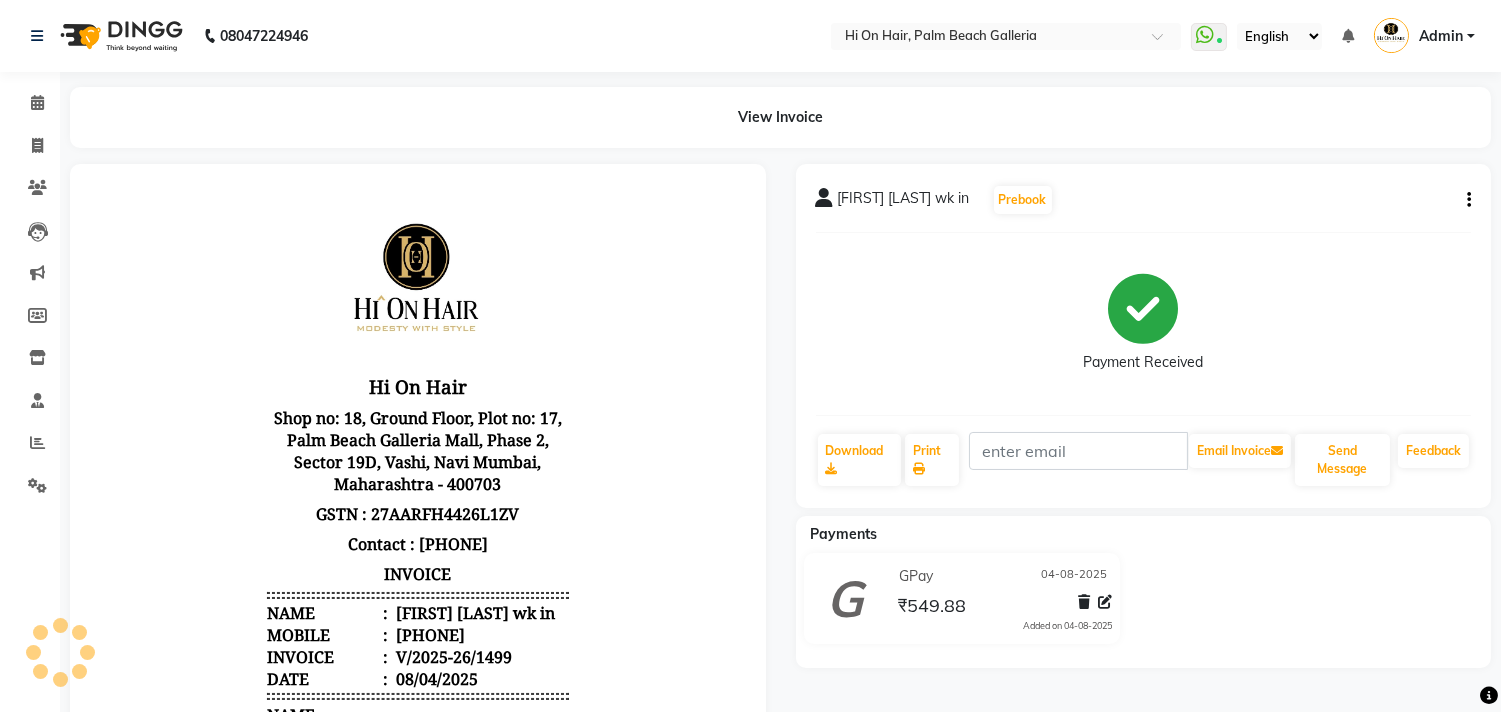 scroll, scrollTop: 0, scrollLeft: 0, axis: both 